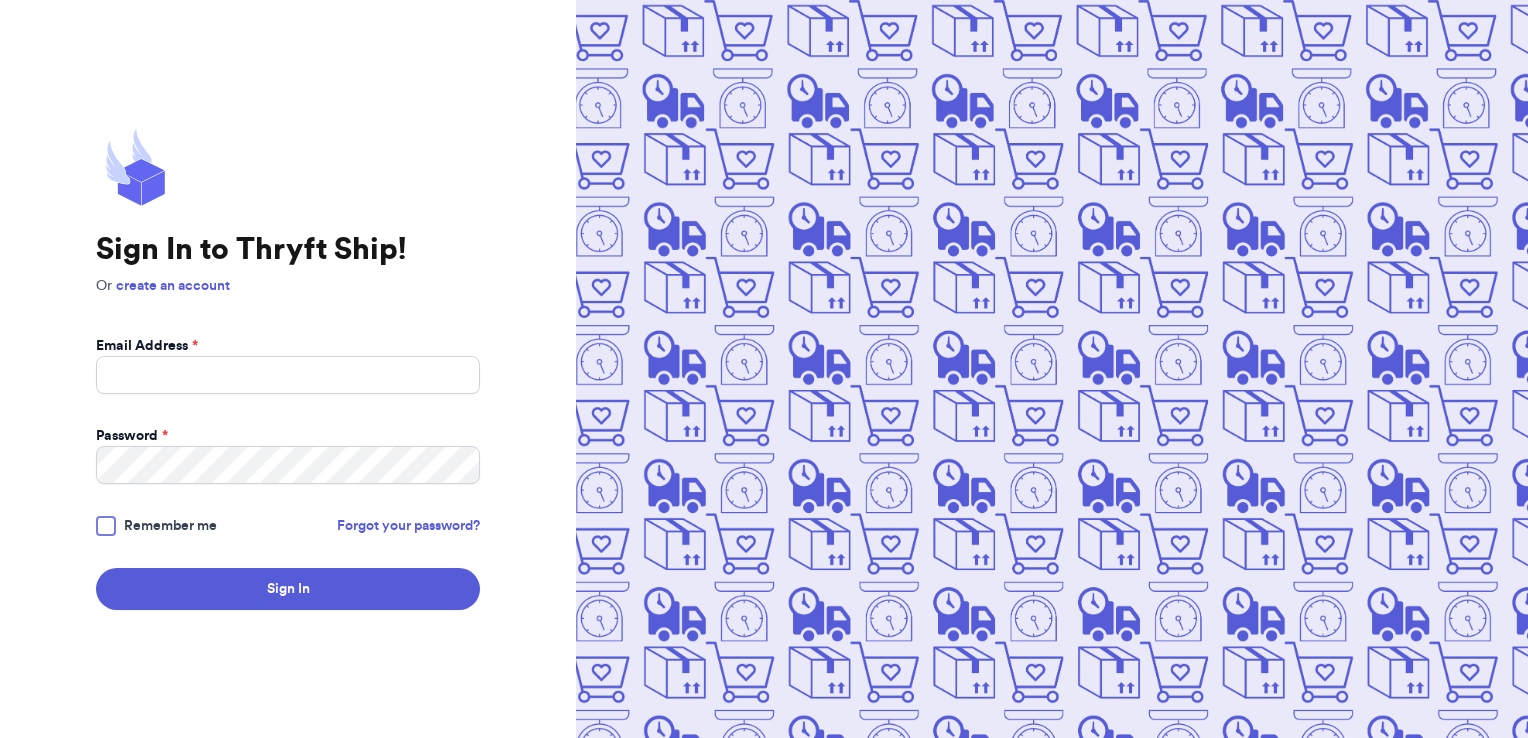 scroll, scrollTop: 0, scrollLeft: 0, axis: both 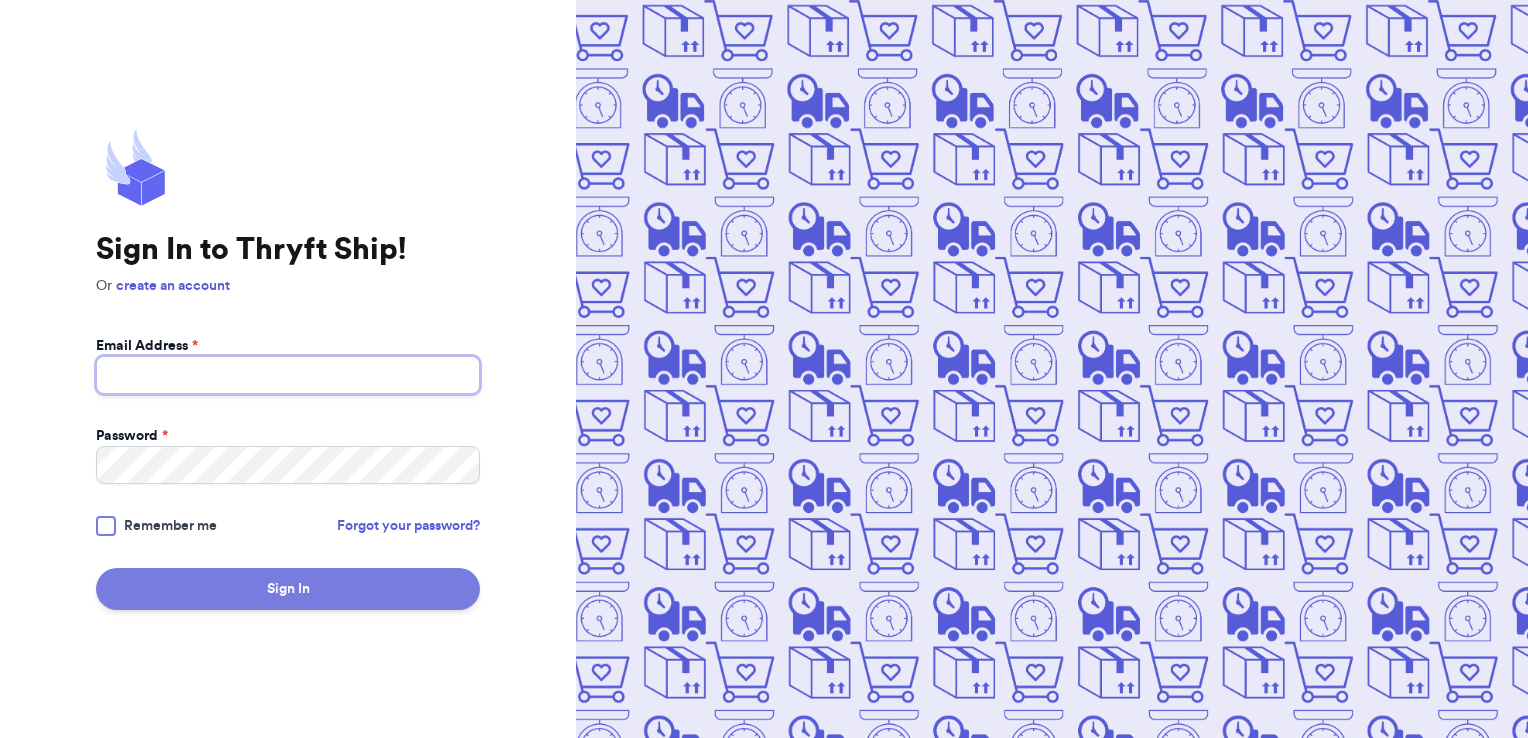 type on "[USERNAME]@[EXAMPLE_COM]" 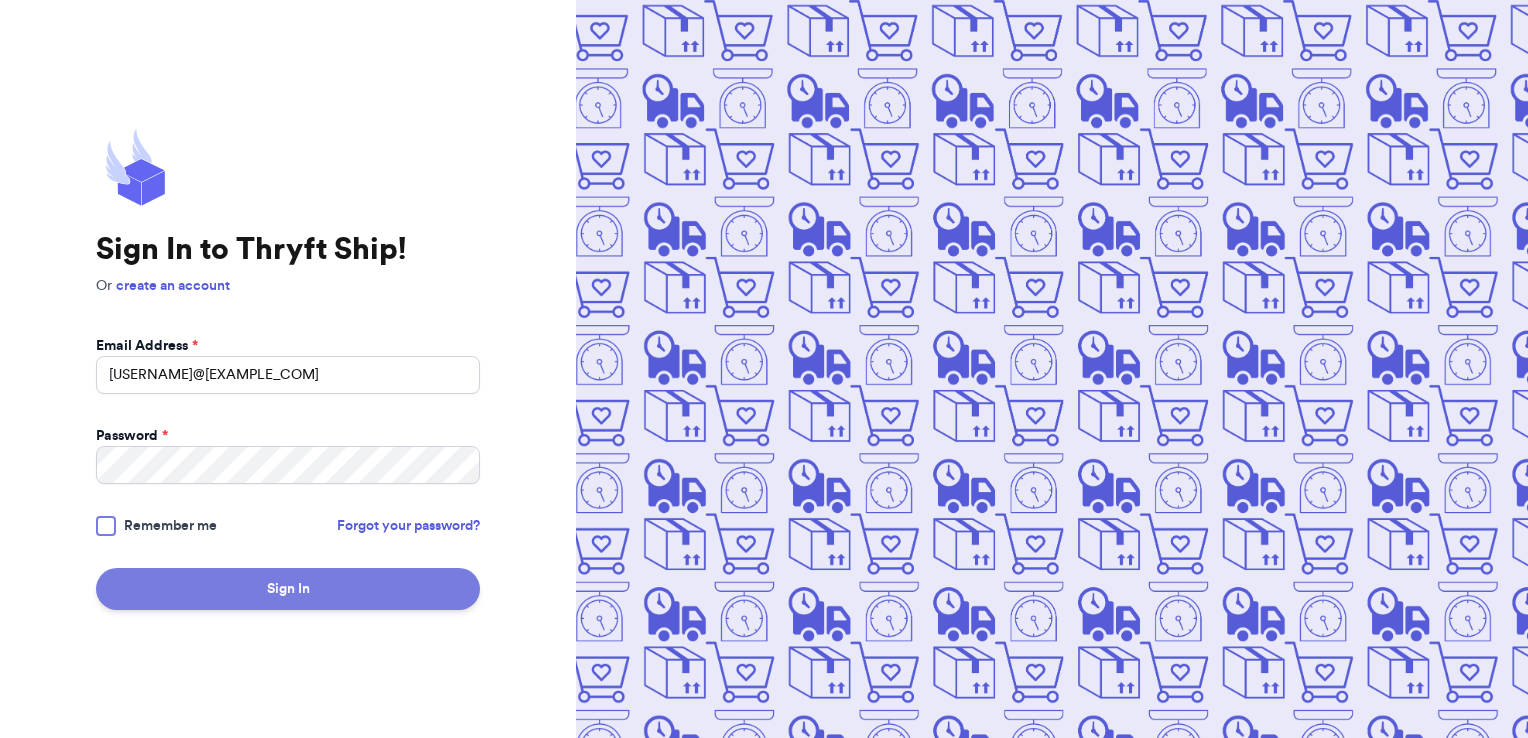 click on "Sign In" at bounding box center [288, 589] 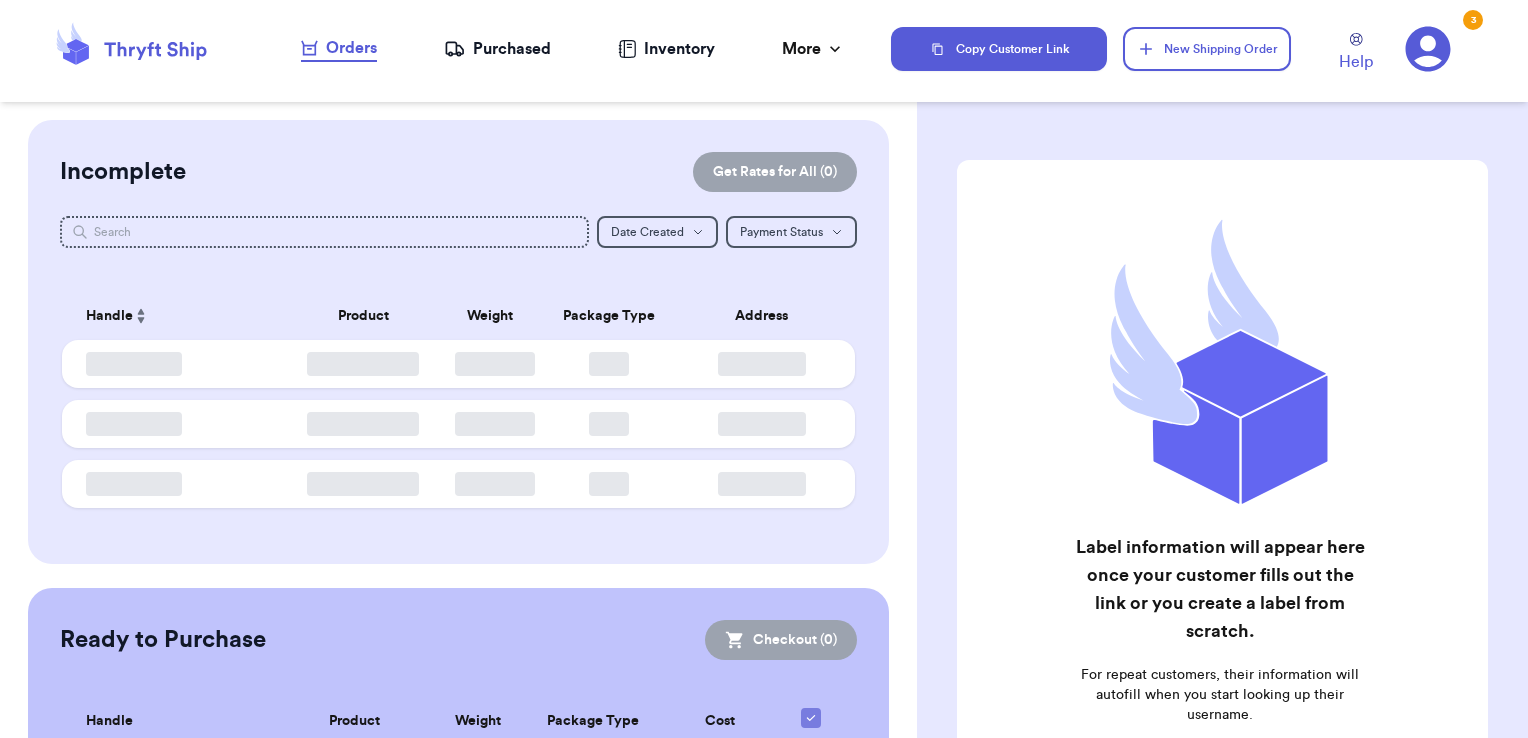 checkbox on "false" 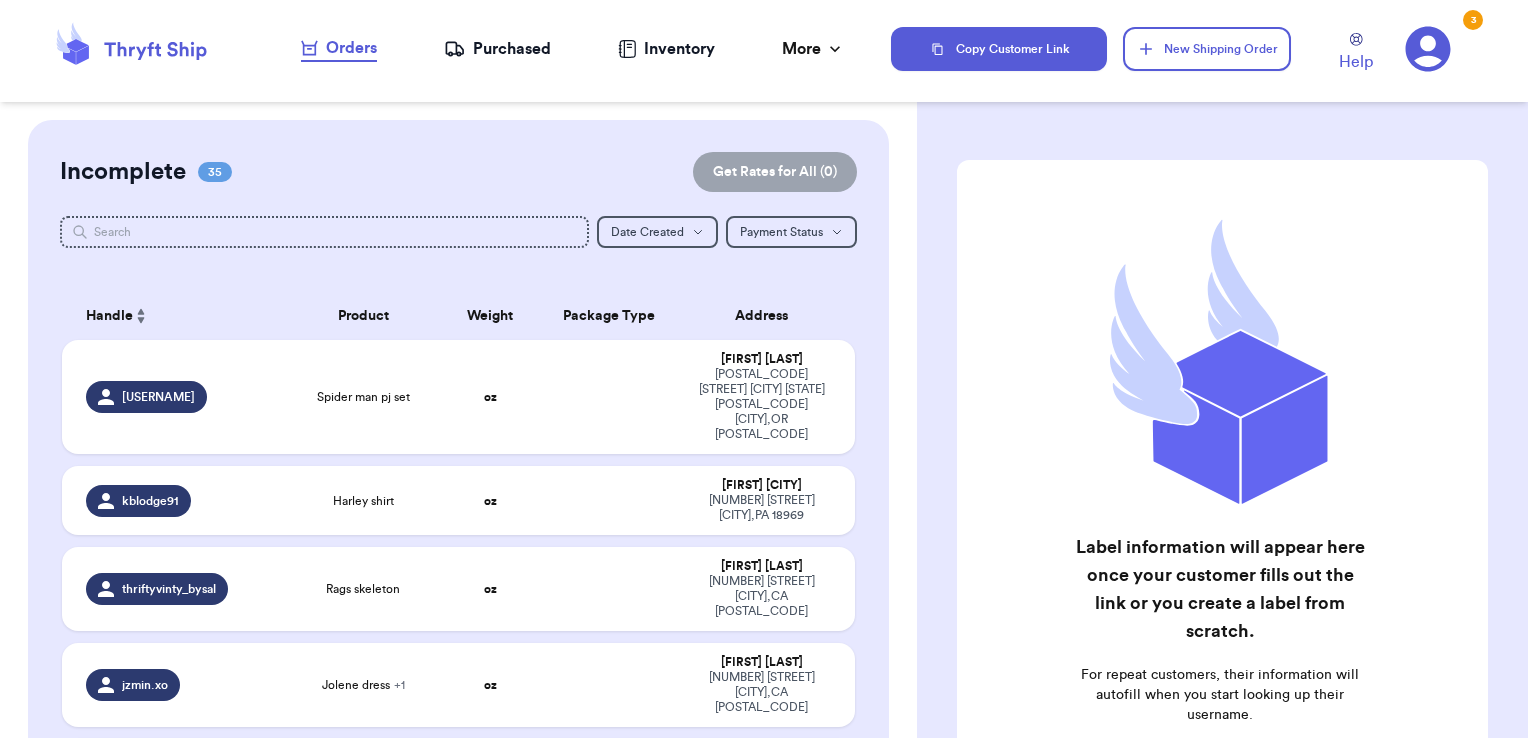 click on "Purchased" at bounding box center (497, 49) 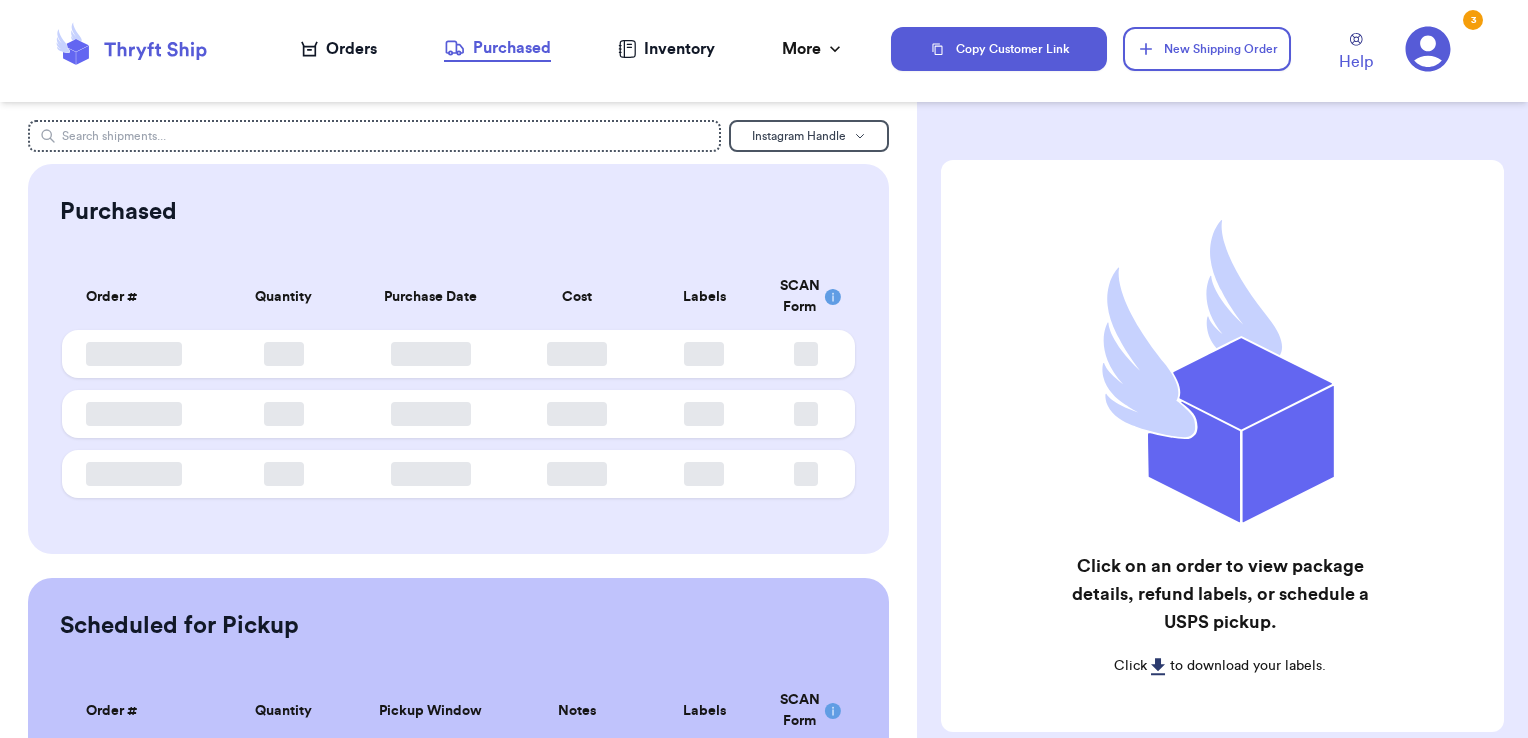 click 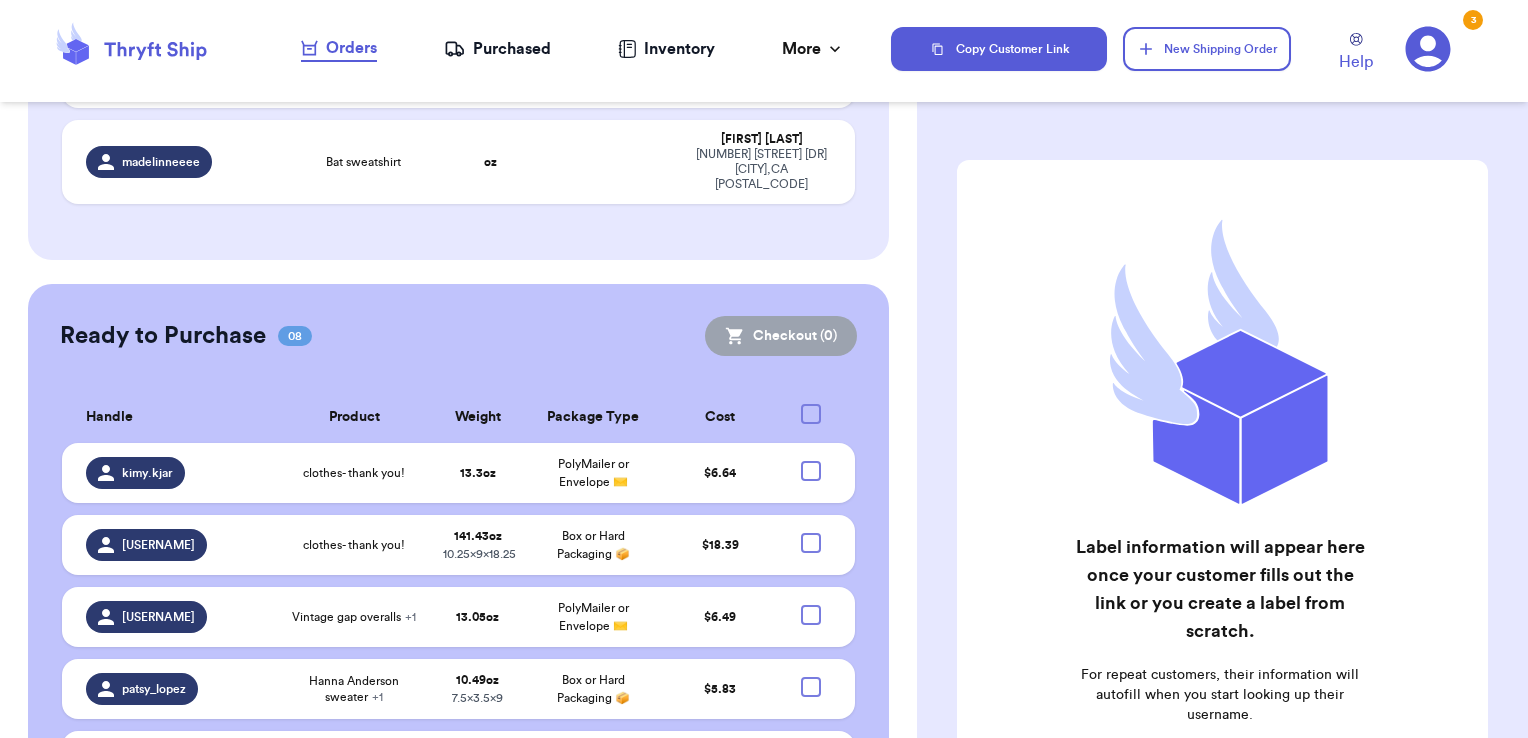 scroll, scrollTop: 3252, scrollLeft: 0, axis: vertical 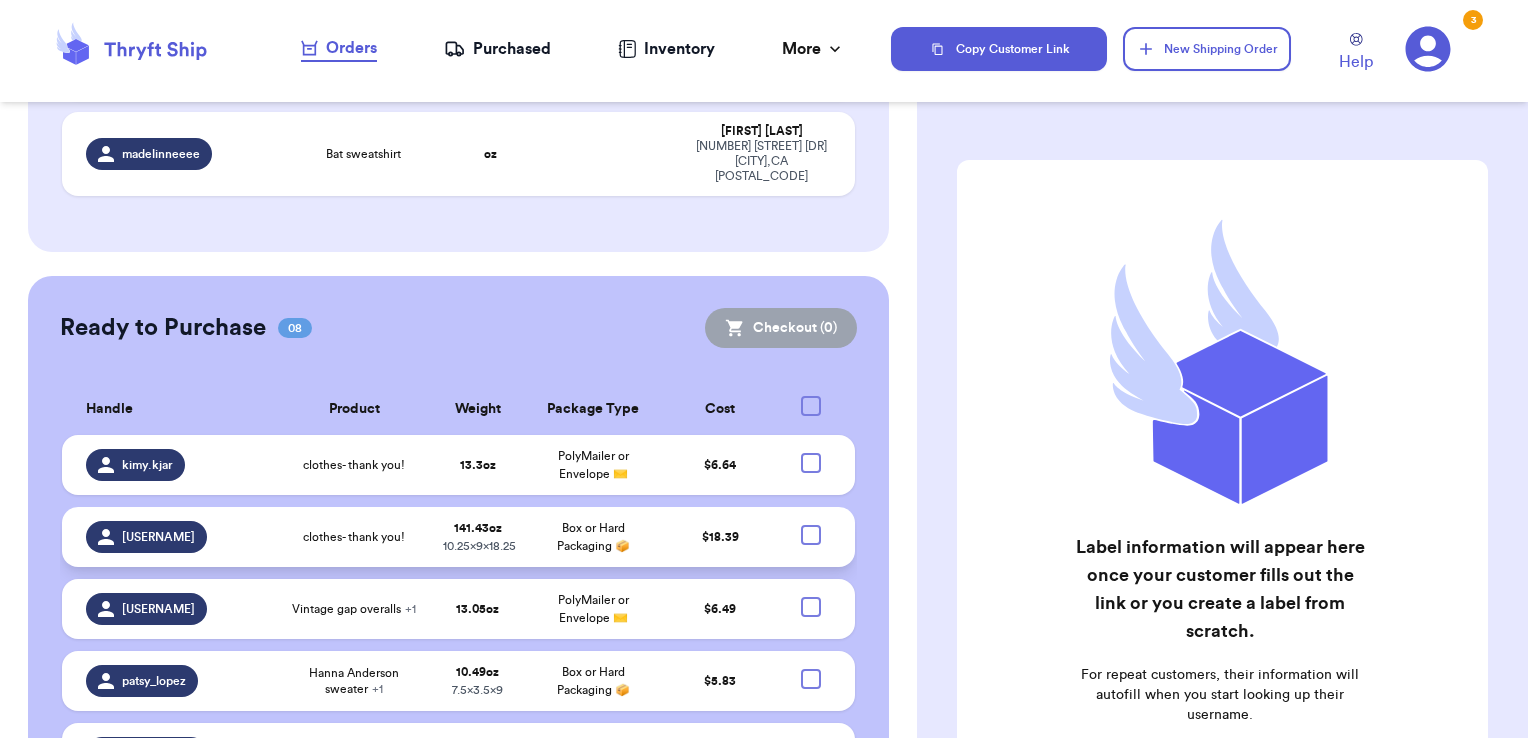 click at bounding box center (816, 537) 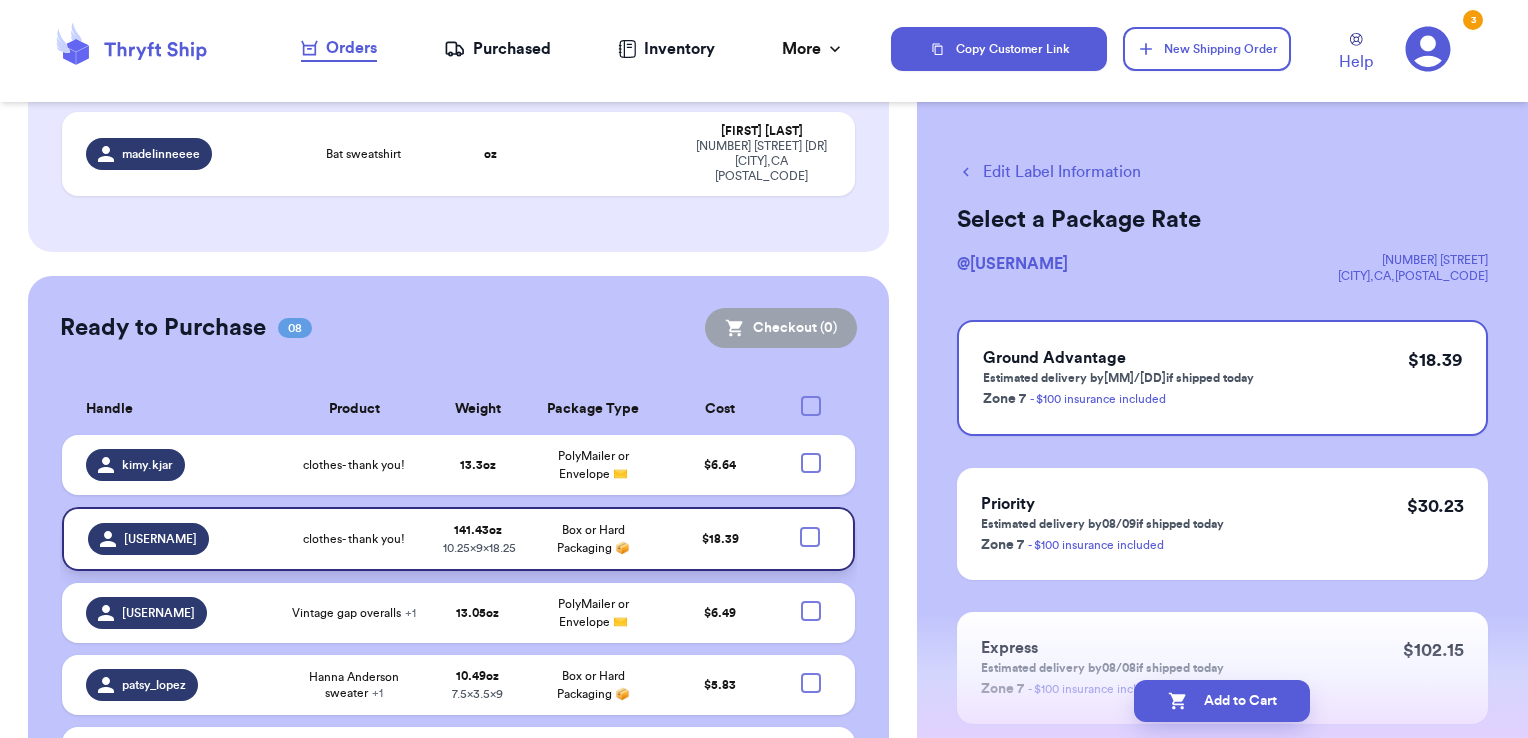 click at bounding box center [810, 537] 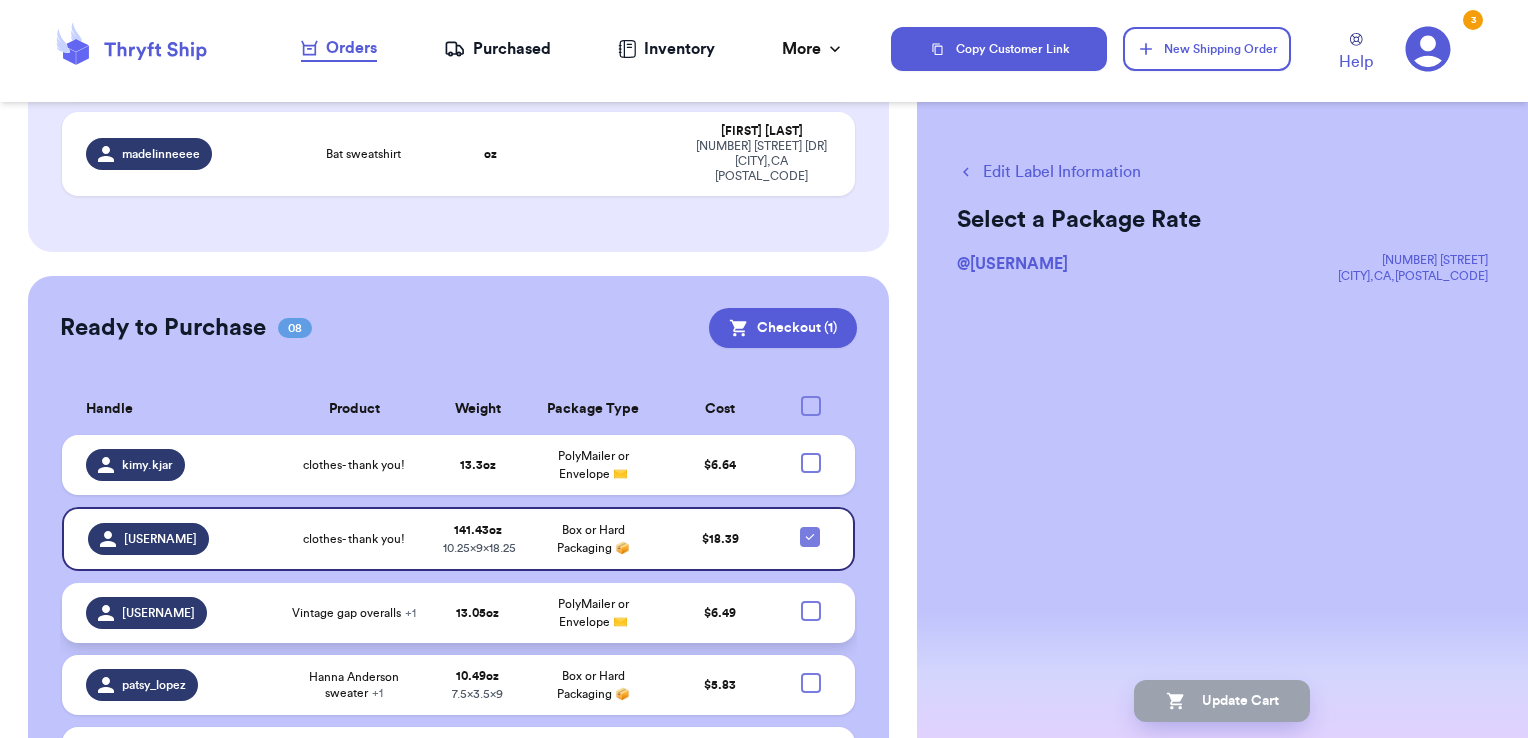 click on "[PRODUCT] + [NUMBER]" at bounding box center [354, 613] 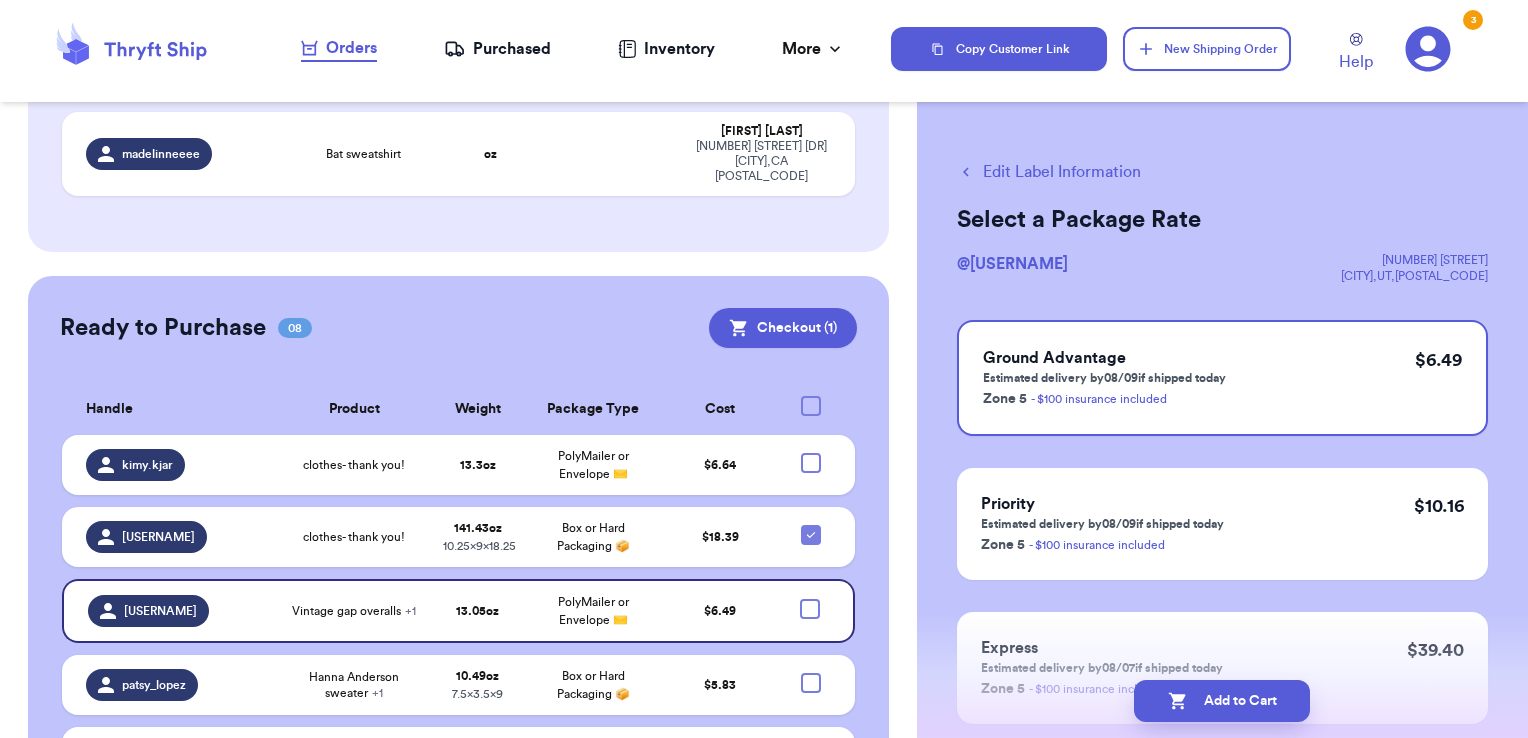 click on "Edit Label Information" at bounding box center [1049, 172] 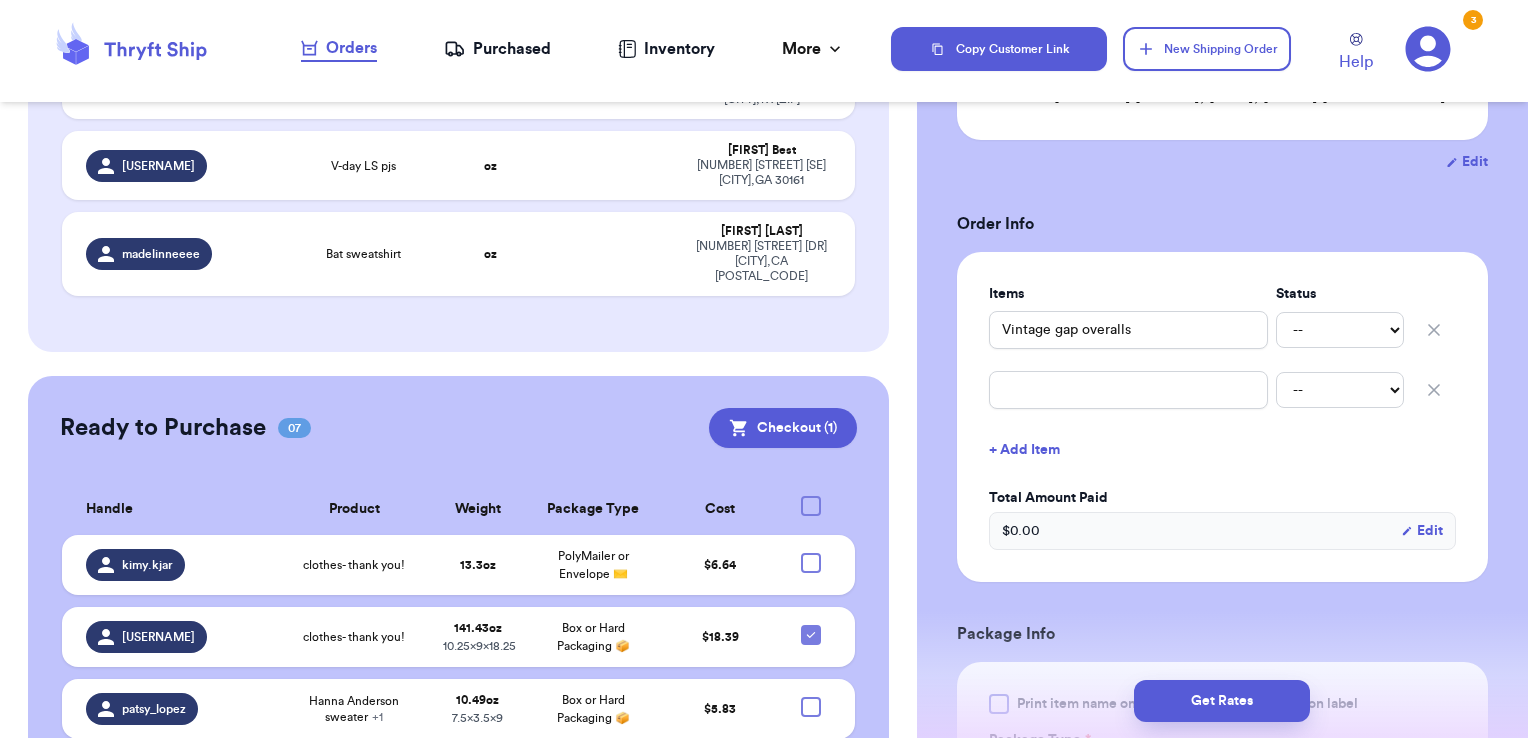 scroll, scrollTop: 458, scrollLeft: 0, axis: vertical 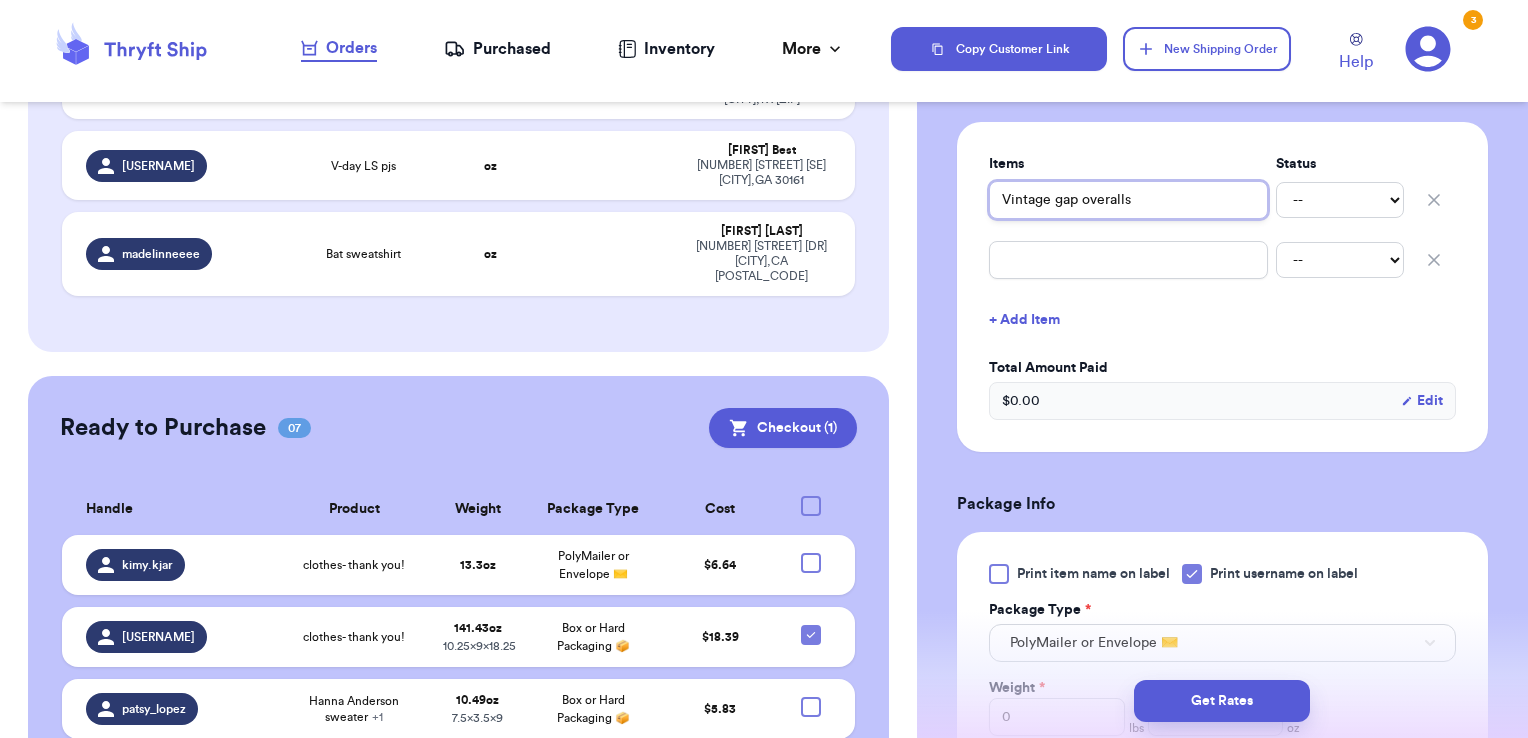 click on "Vintage gap overalls" at bounding box center (1128, 200) 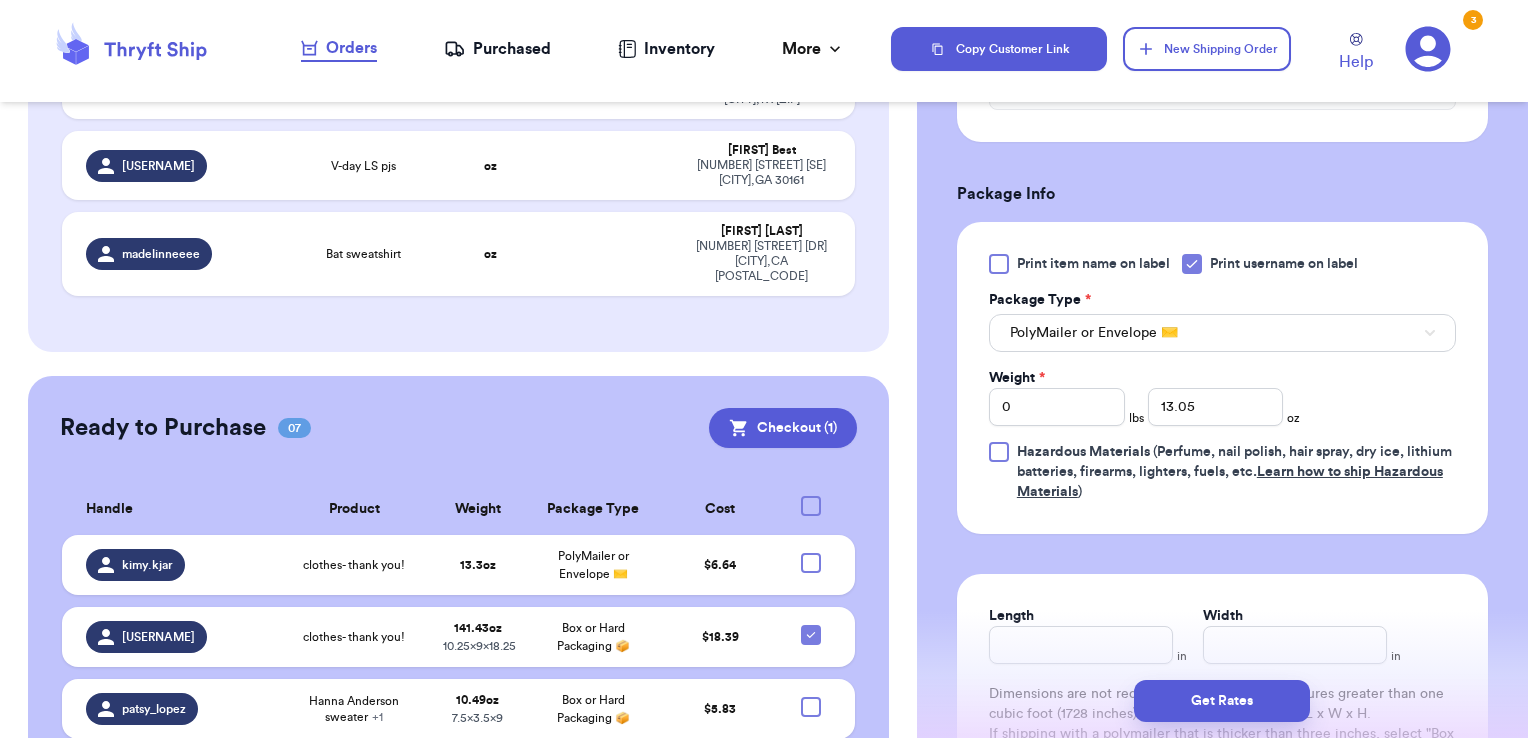 scroll, scrollTop: 811, scrollLeft: 0, axis: vertical 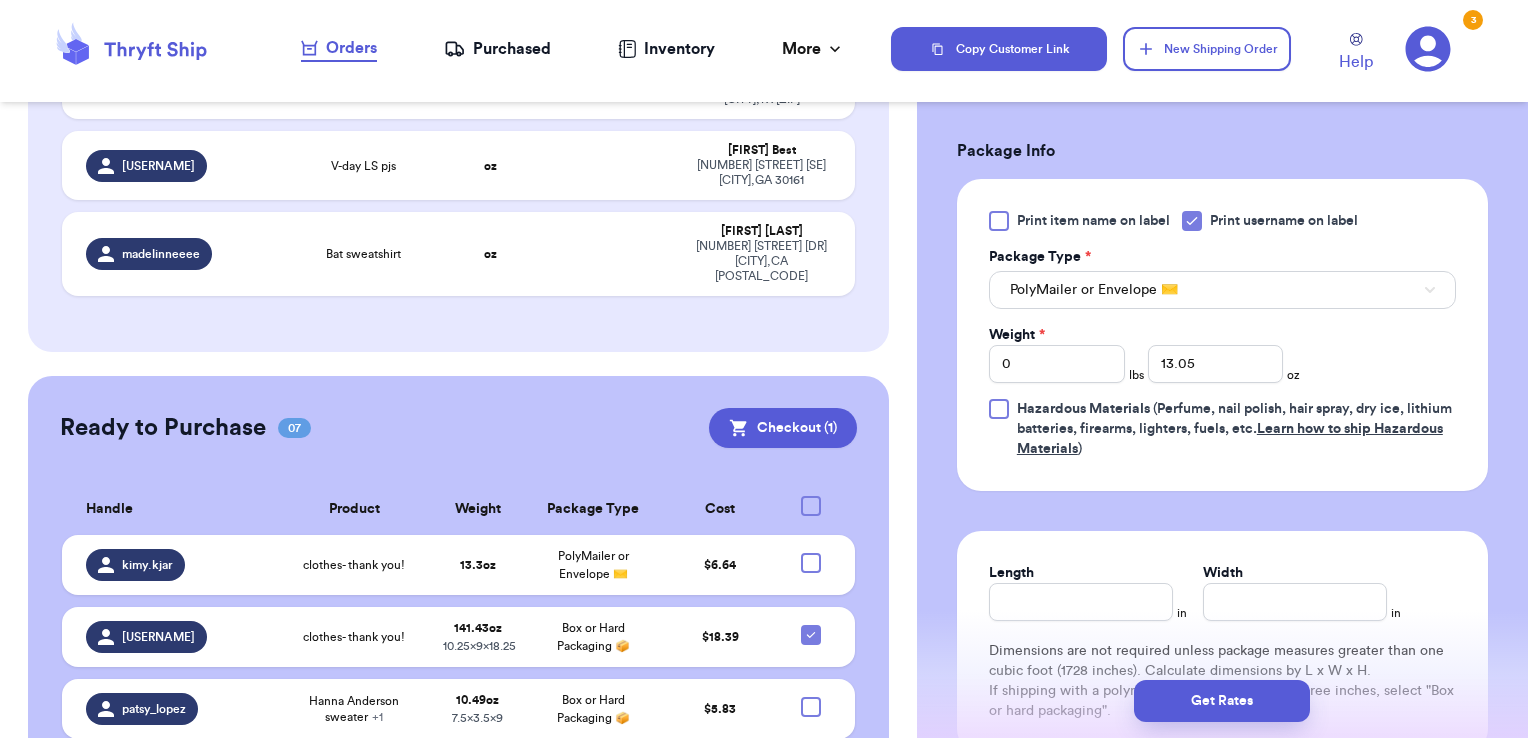 type on "[PRODUCT] x [NUMBER]" 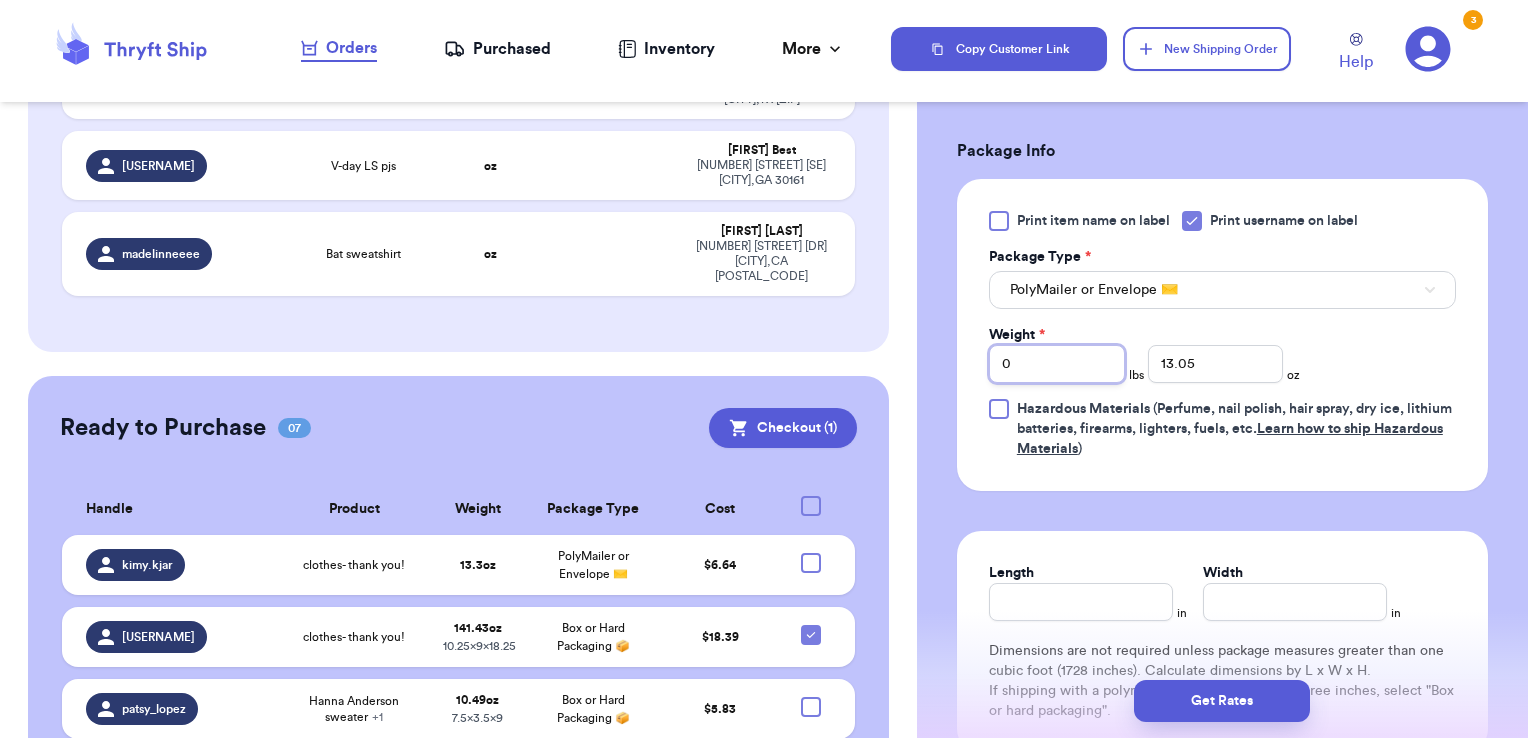 drag, startPoint x: 1043, startPoint y: 362, endPoint x: 879, endPoint y: 379, distance: 164.87874 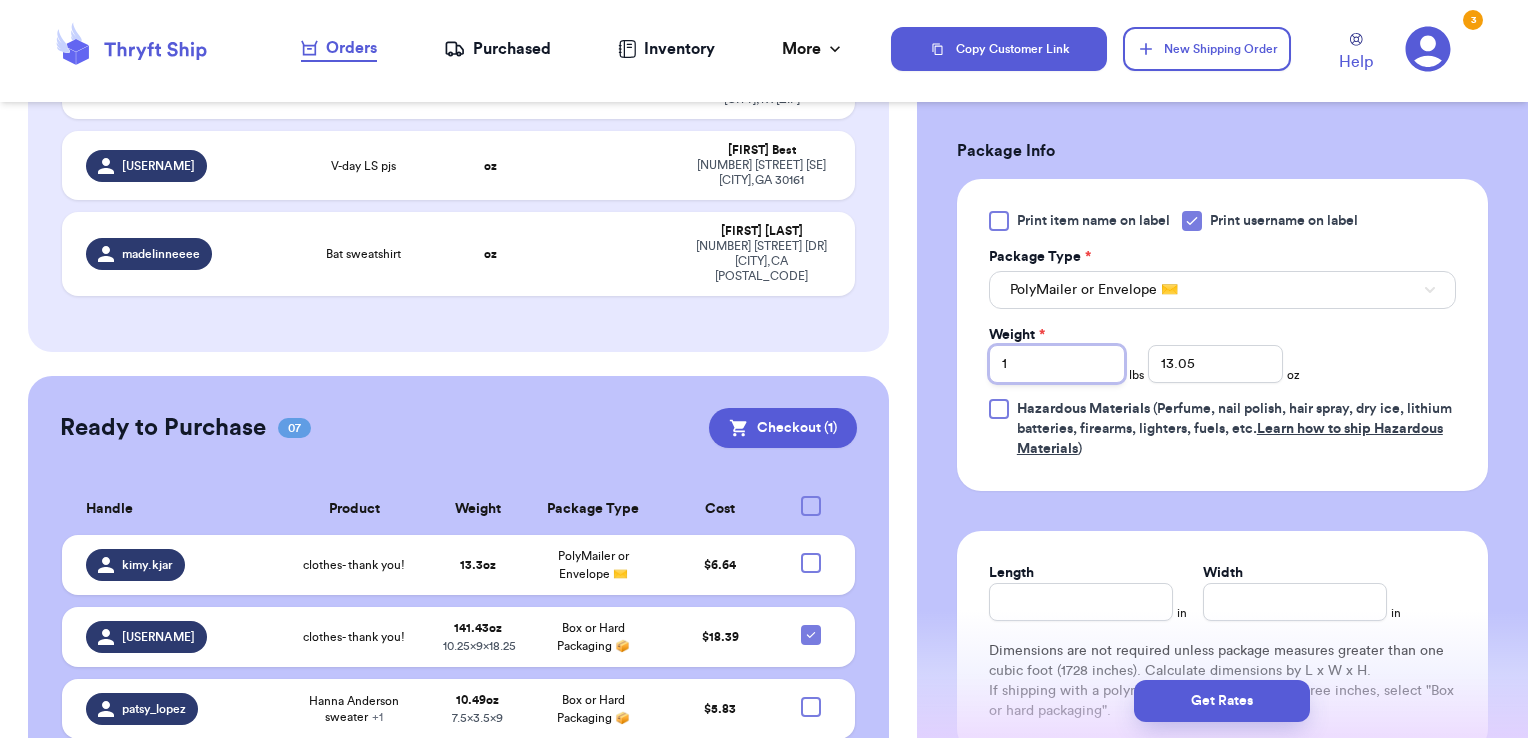 type on "1" 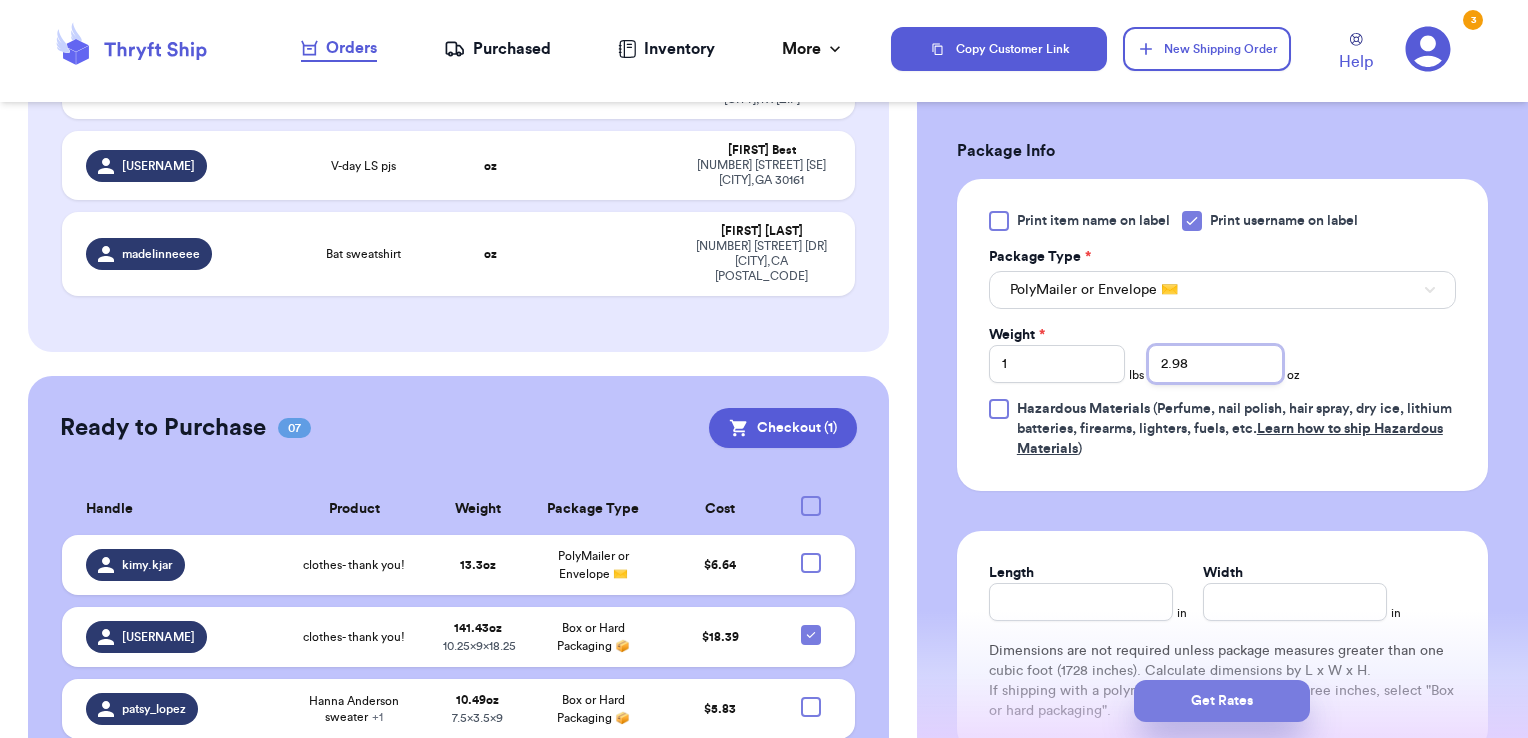 type on "2.98" 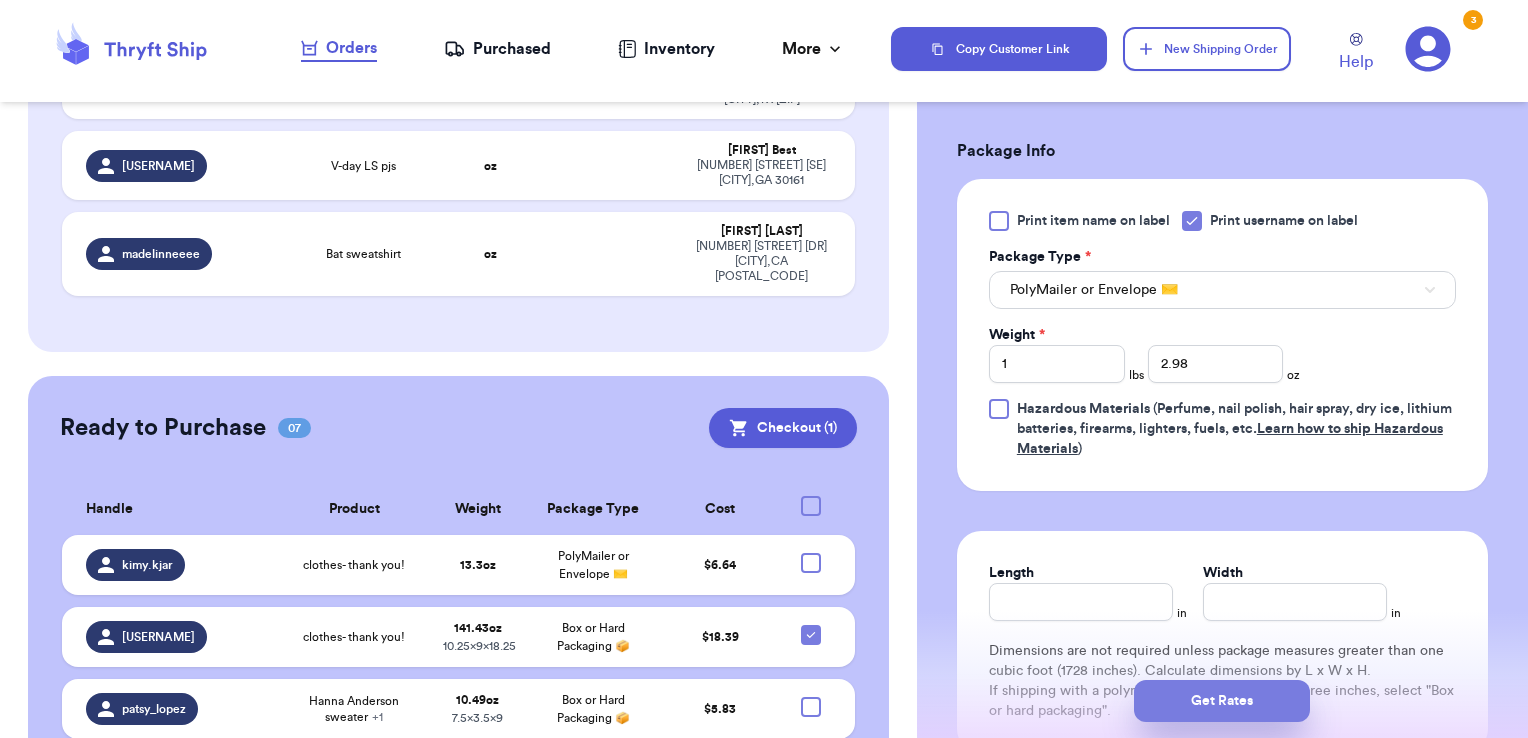 click on "Get Rates" at bounding box center (1222, 701) 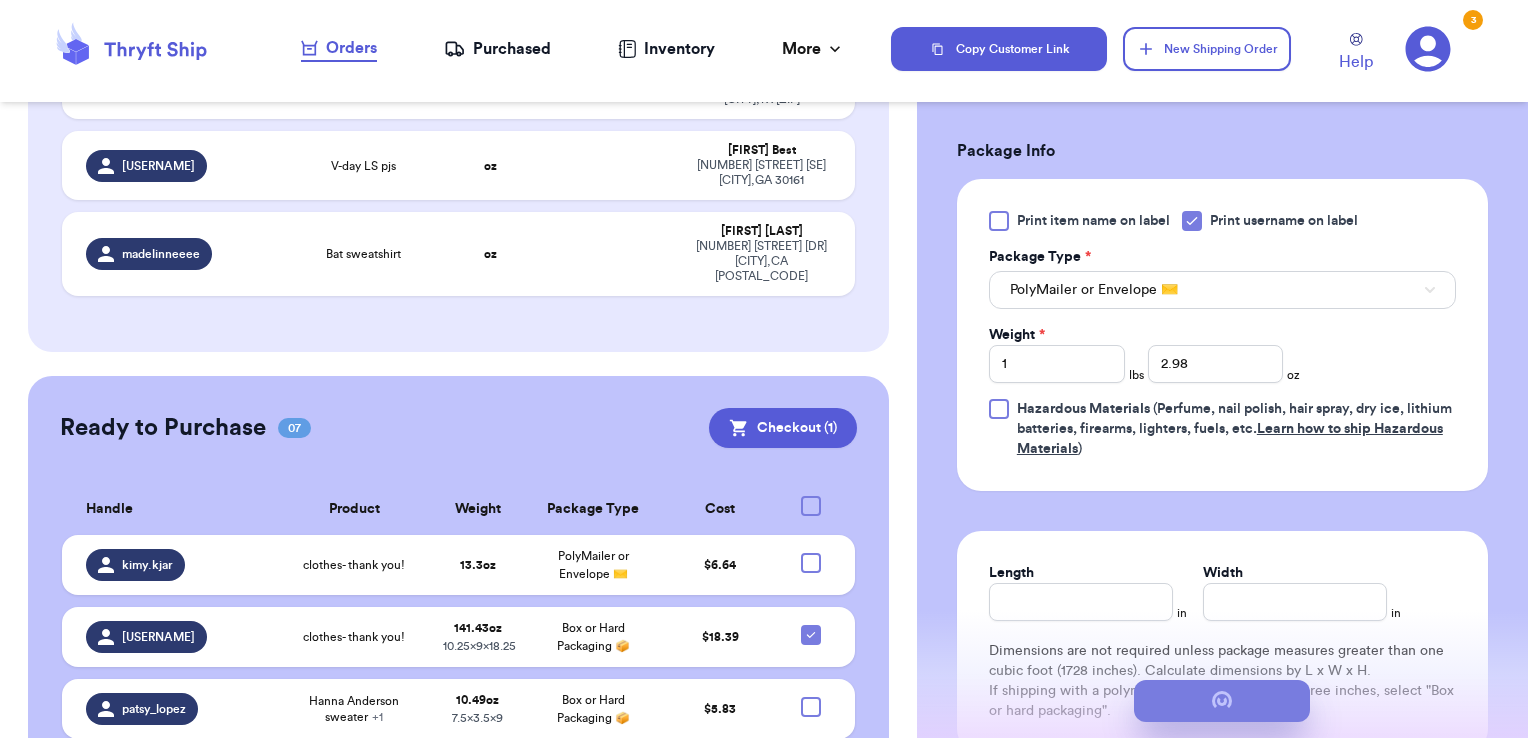 scroll, scrollTop: 0, scrollLeft: 0, axis: both 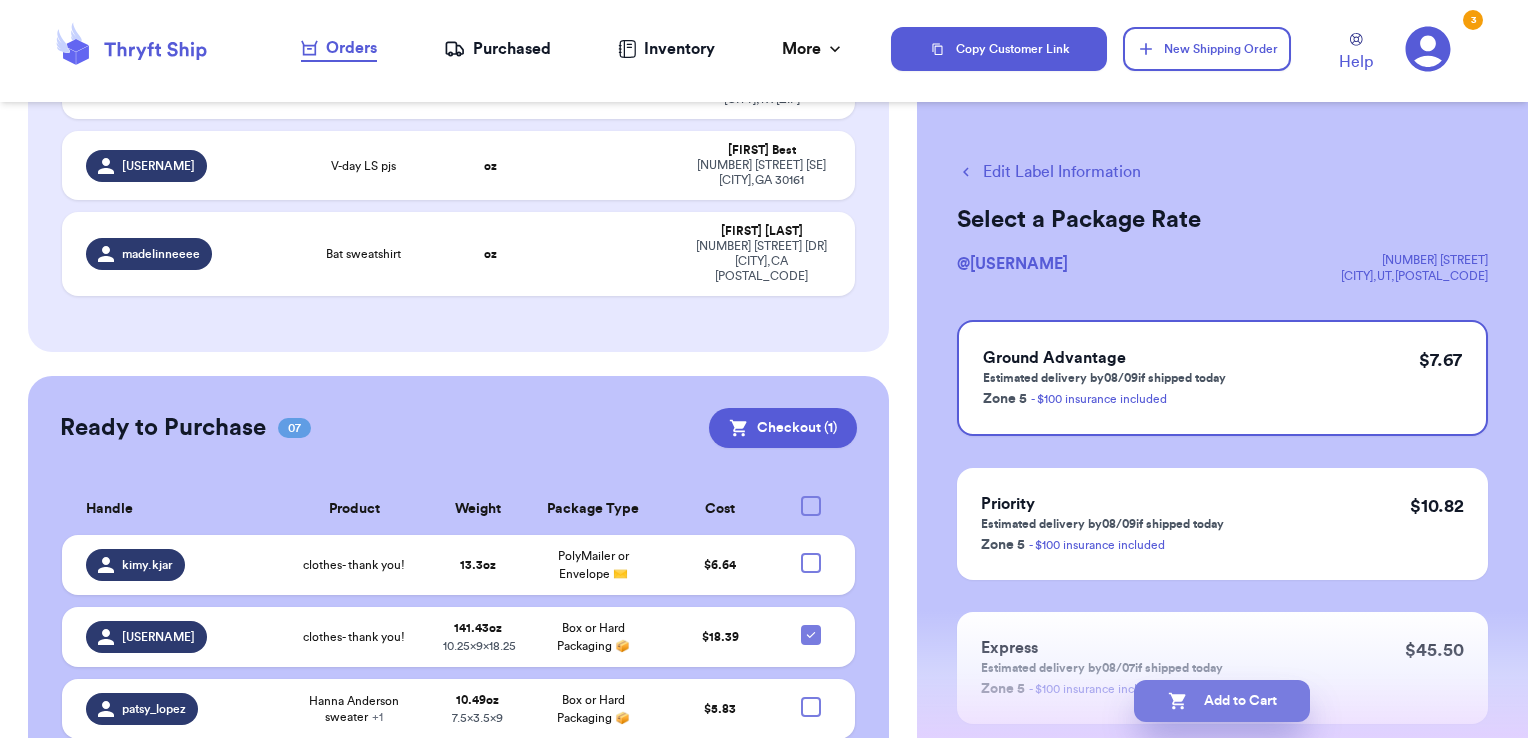 click on "Add to Cart" at bounding box center (1222, 701) 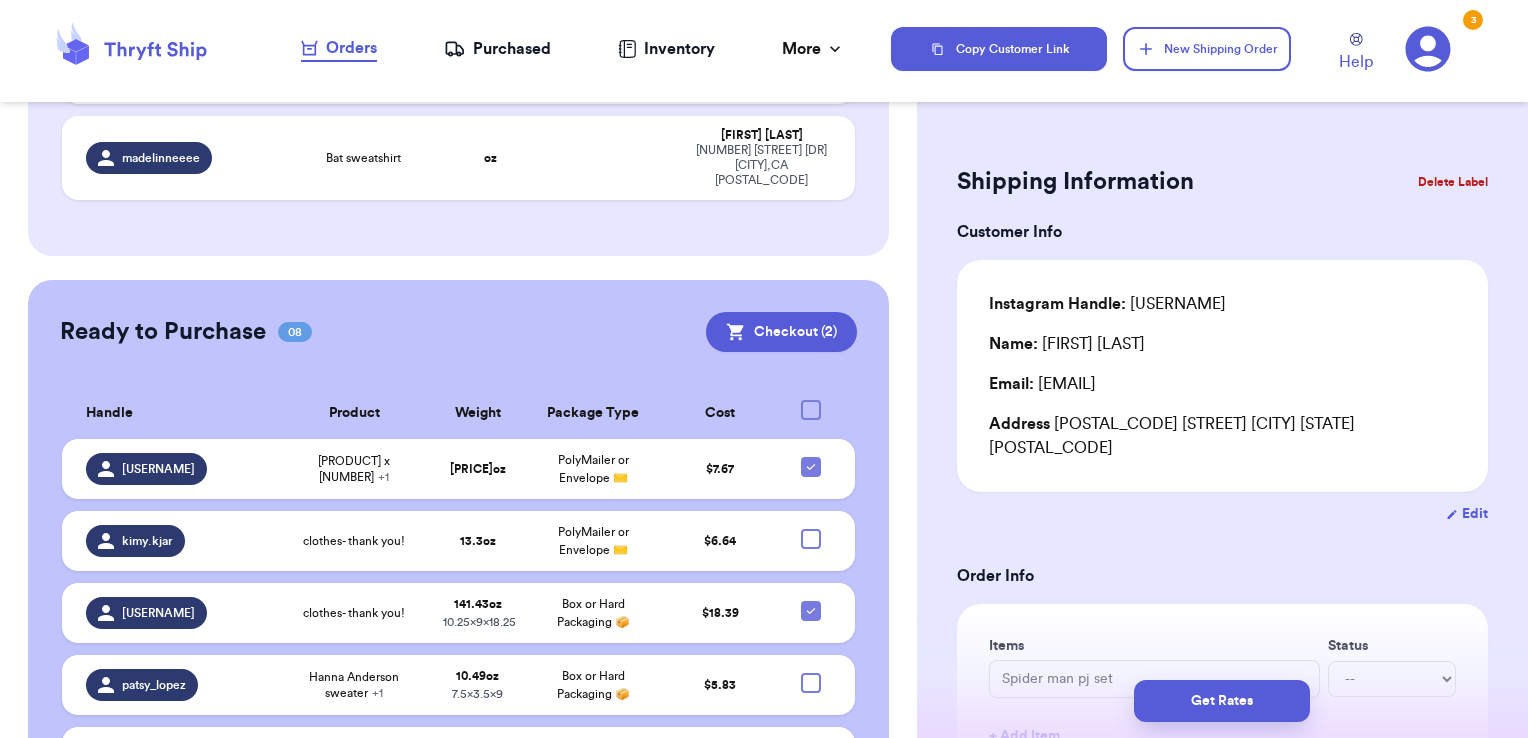 type 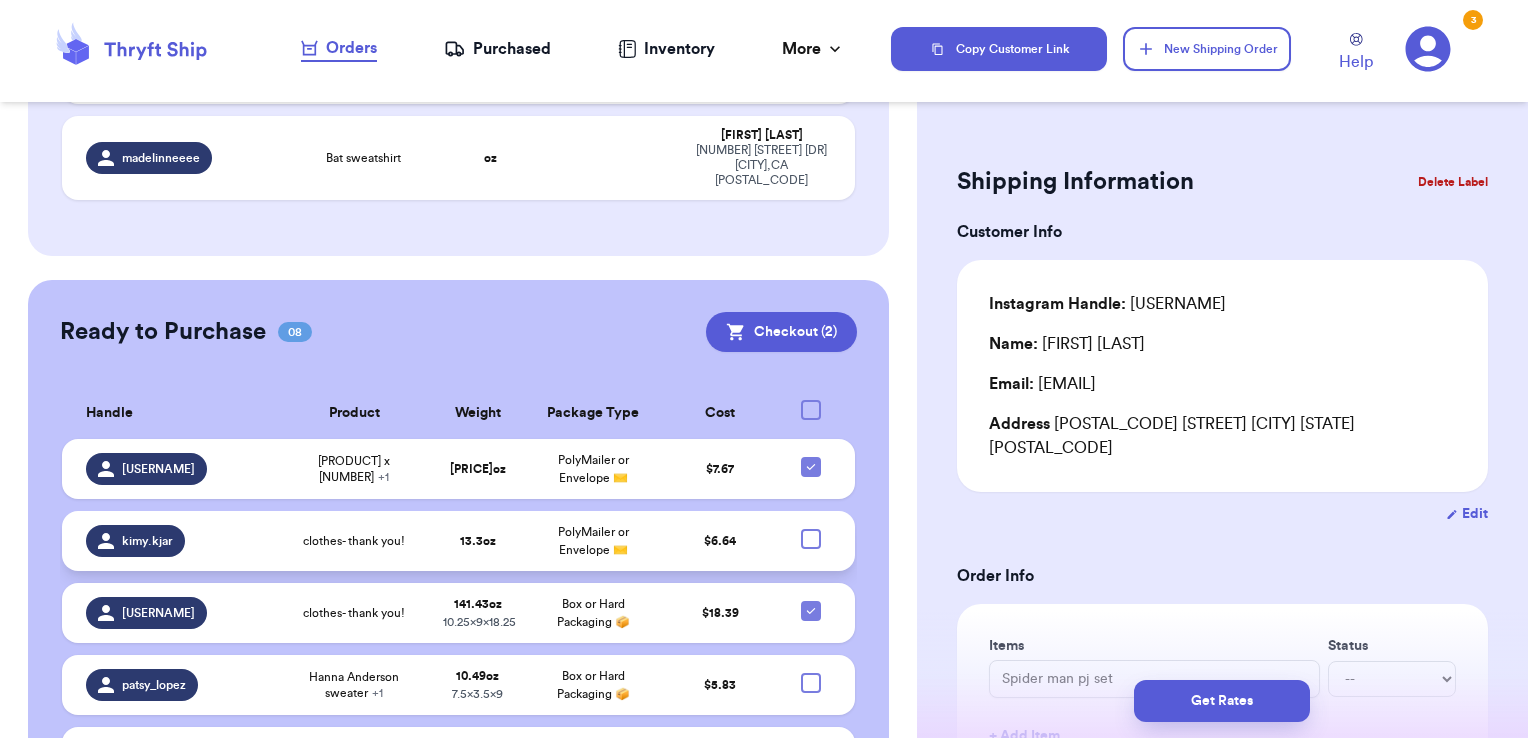 click on "$ 6.64" at bounding box center [721, 541] 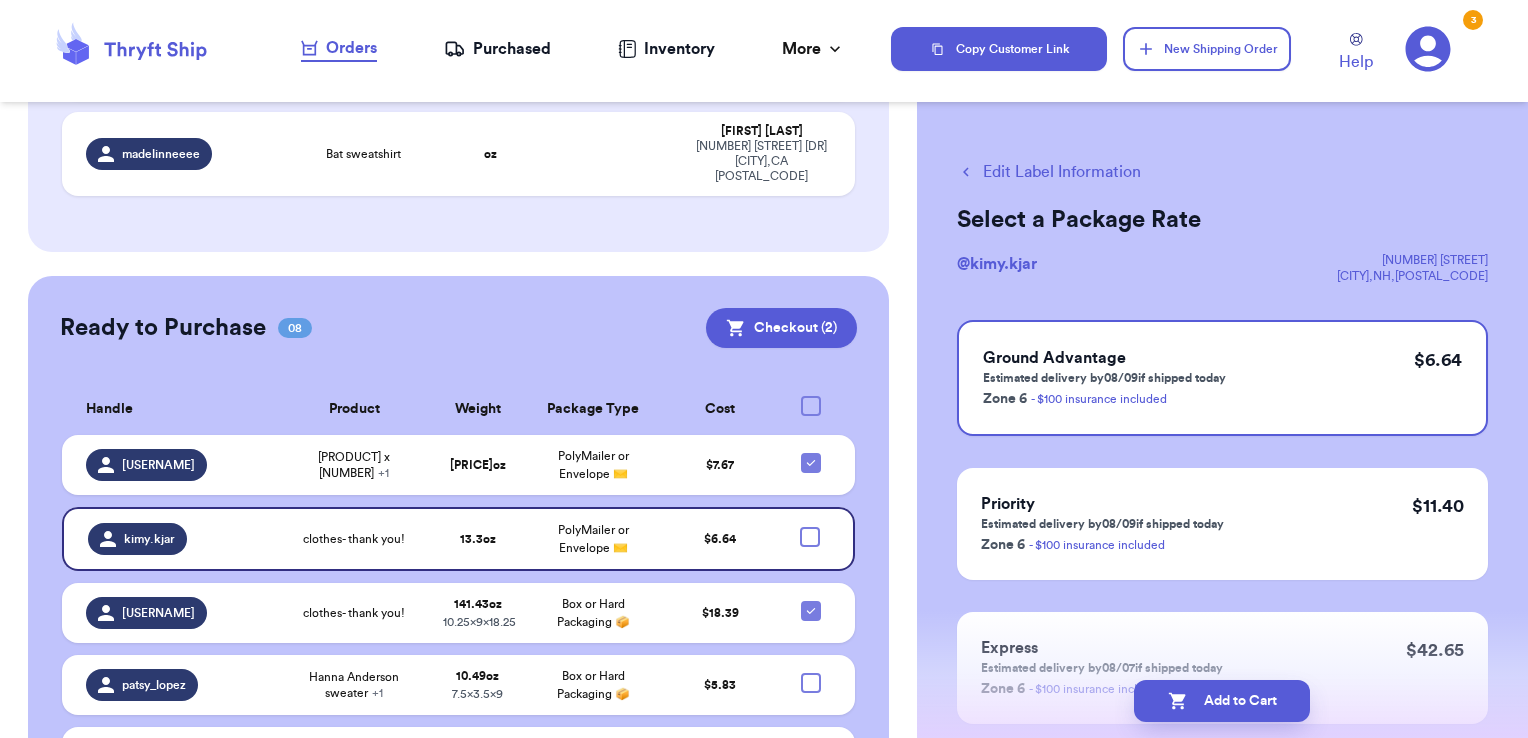 click on "Edit Label Information" at bounding box center [1049, 172] 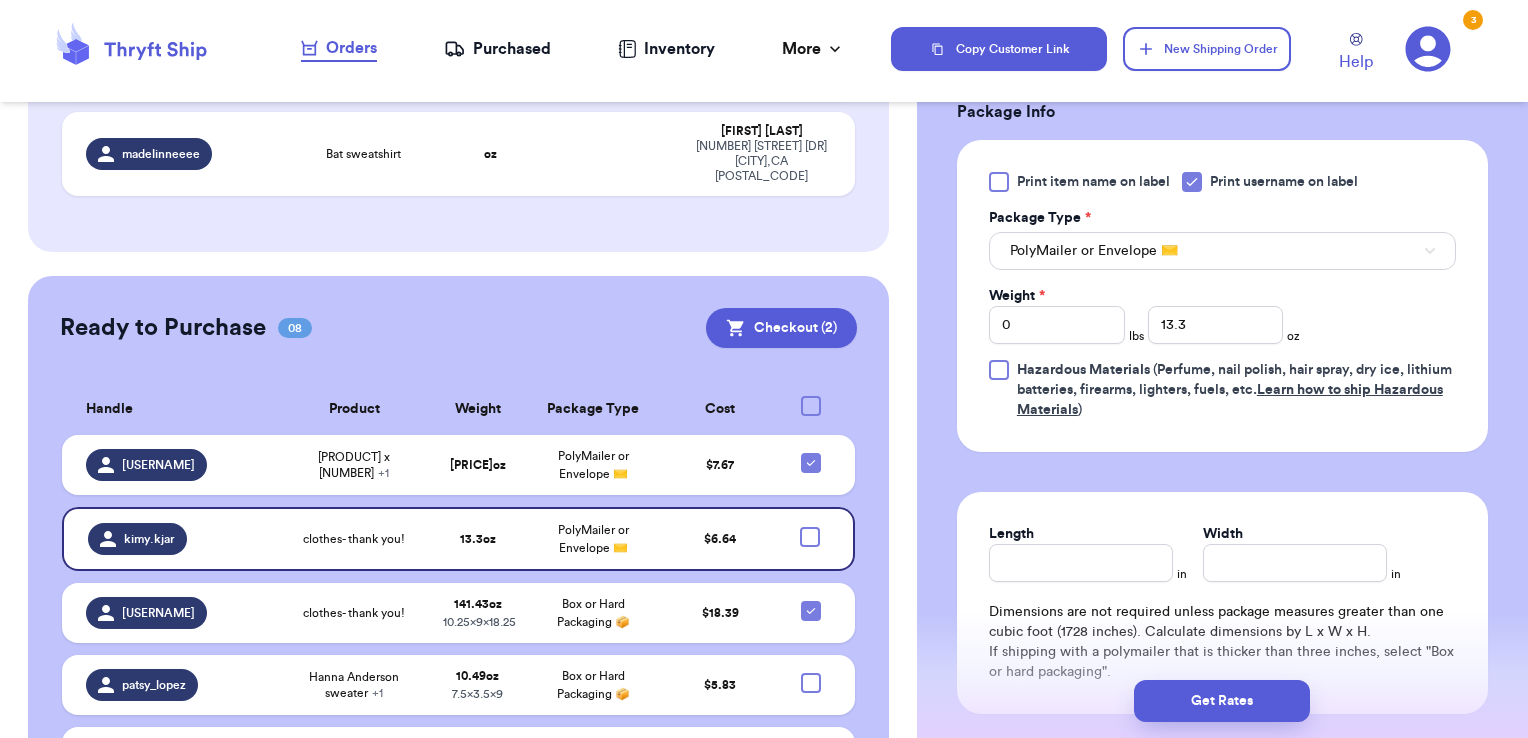 scroll, scrollTop: 793, scrollLeft: 0, axis: vertical 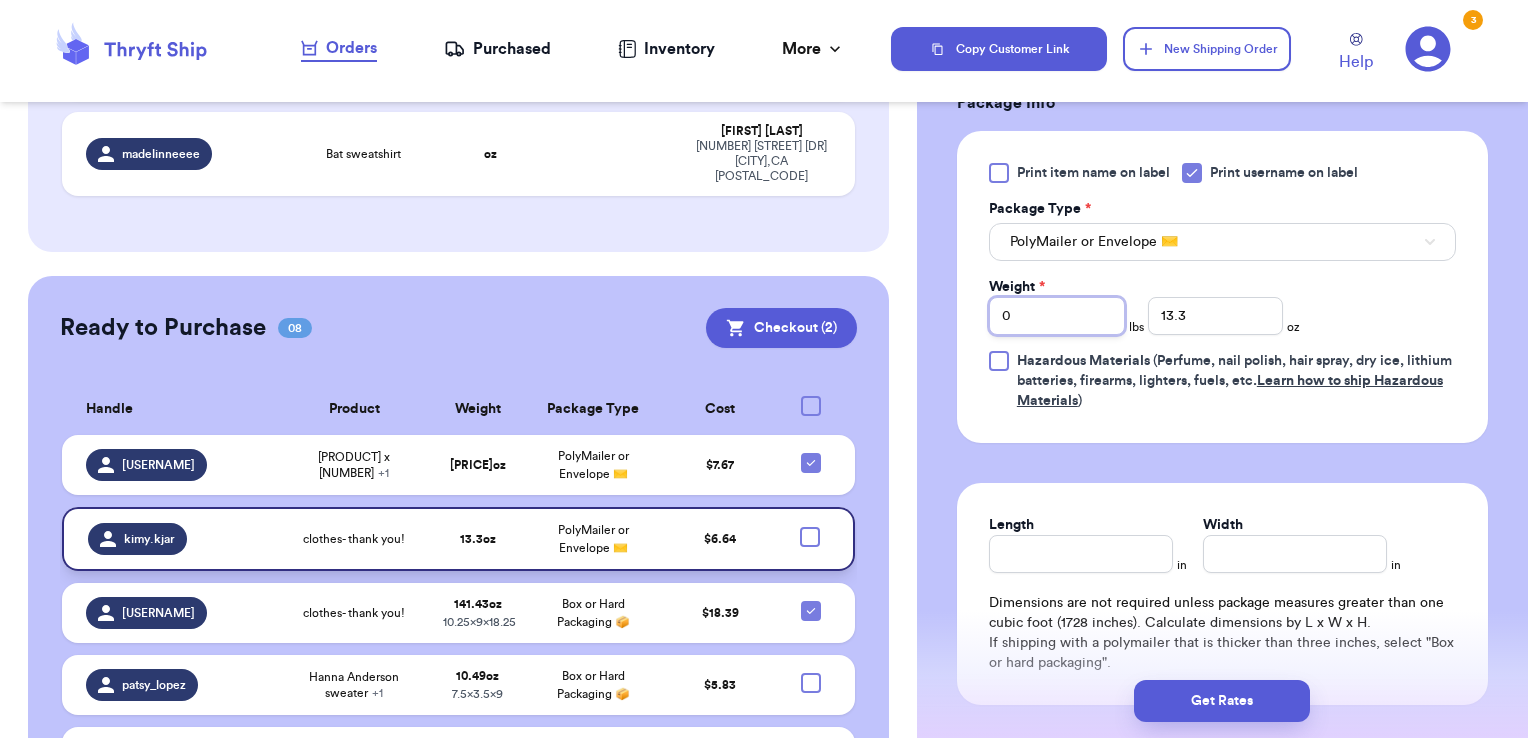 drag, startPoint x: 1040, startPoint y: 312, endPoint x: 799, endPoint y: 322, distance: 241.20738 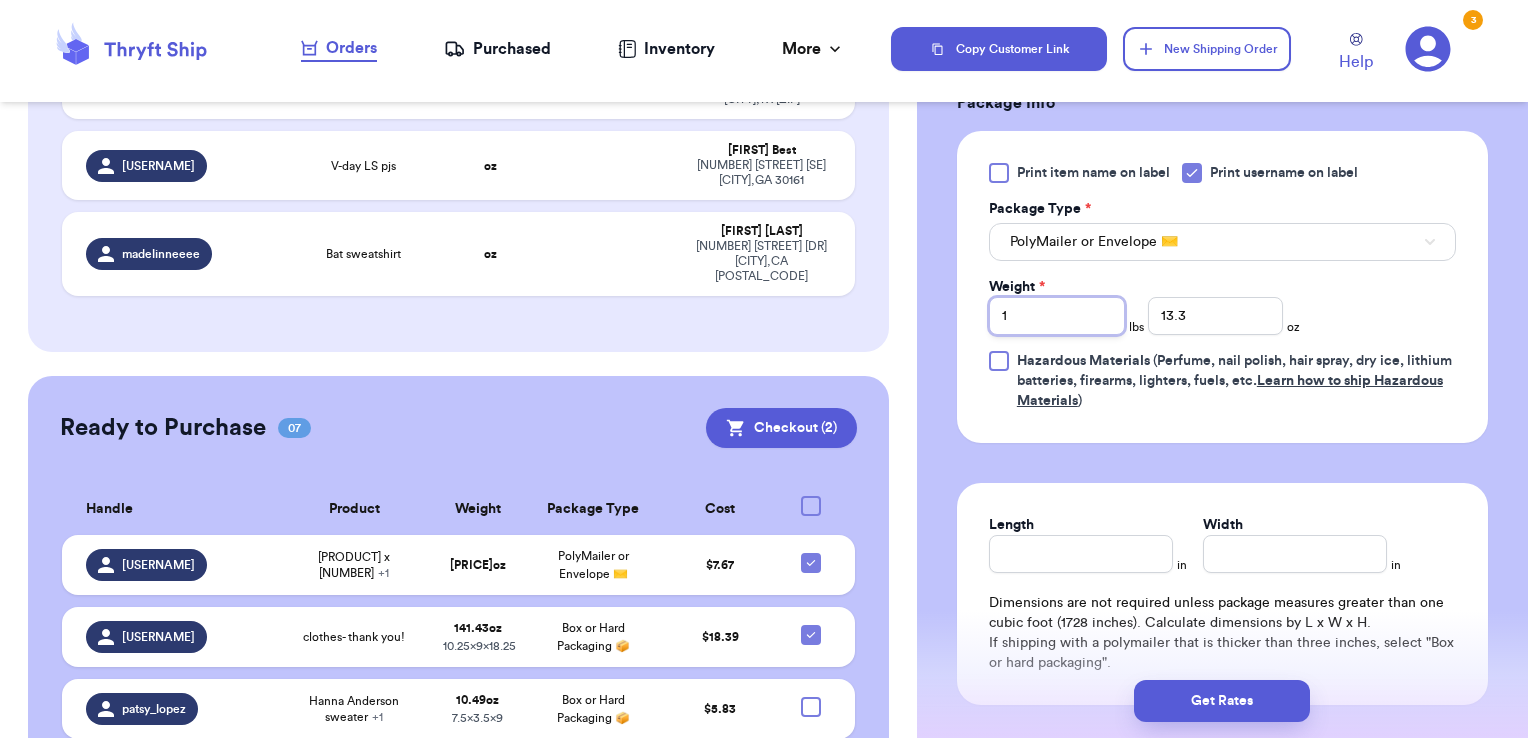 type on "1" 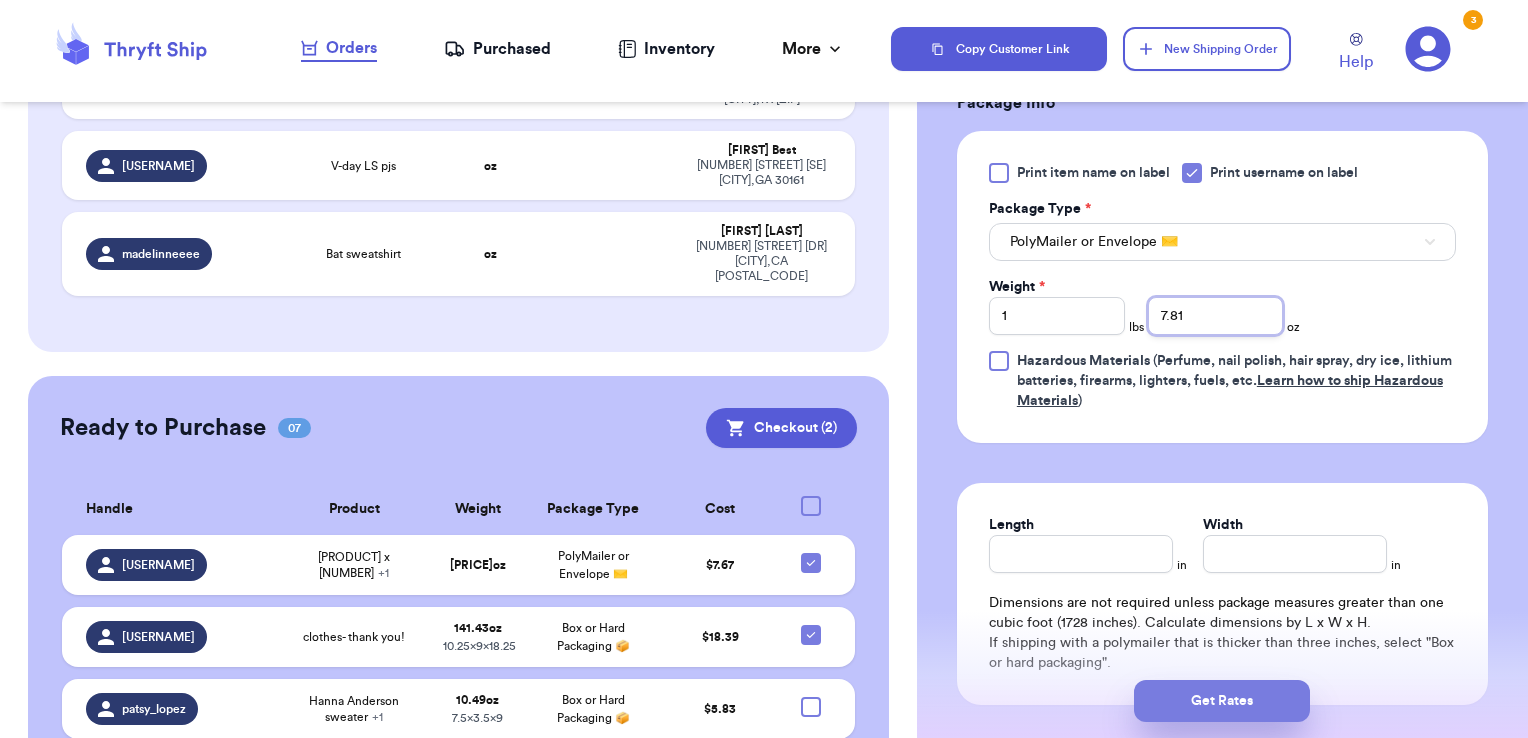 type on "7.81" 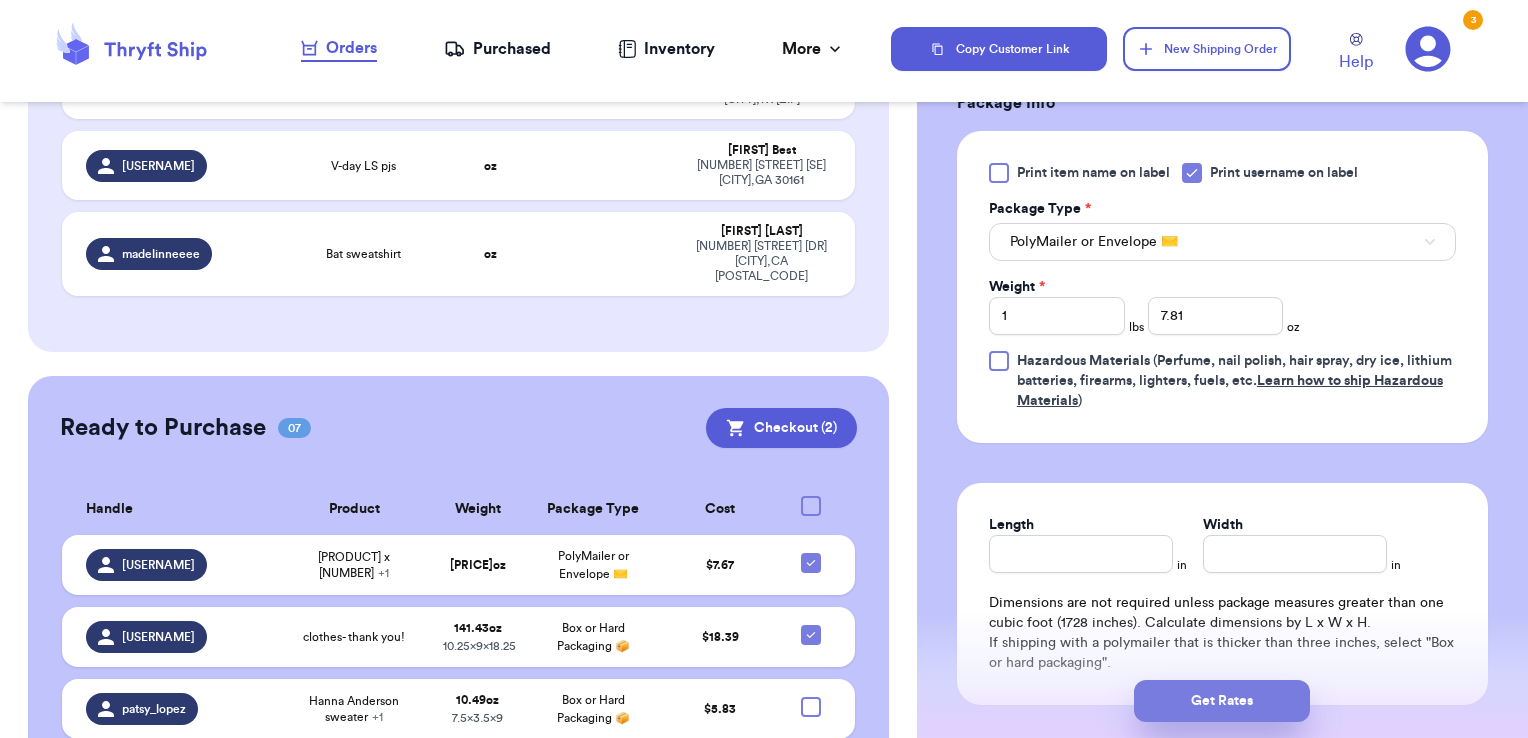 click on "Get Rates" at bounding box center (1222, 701) 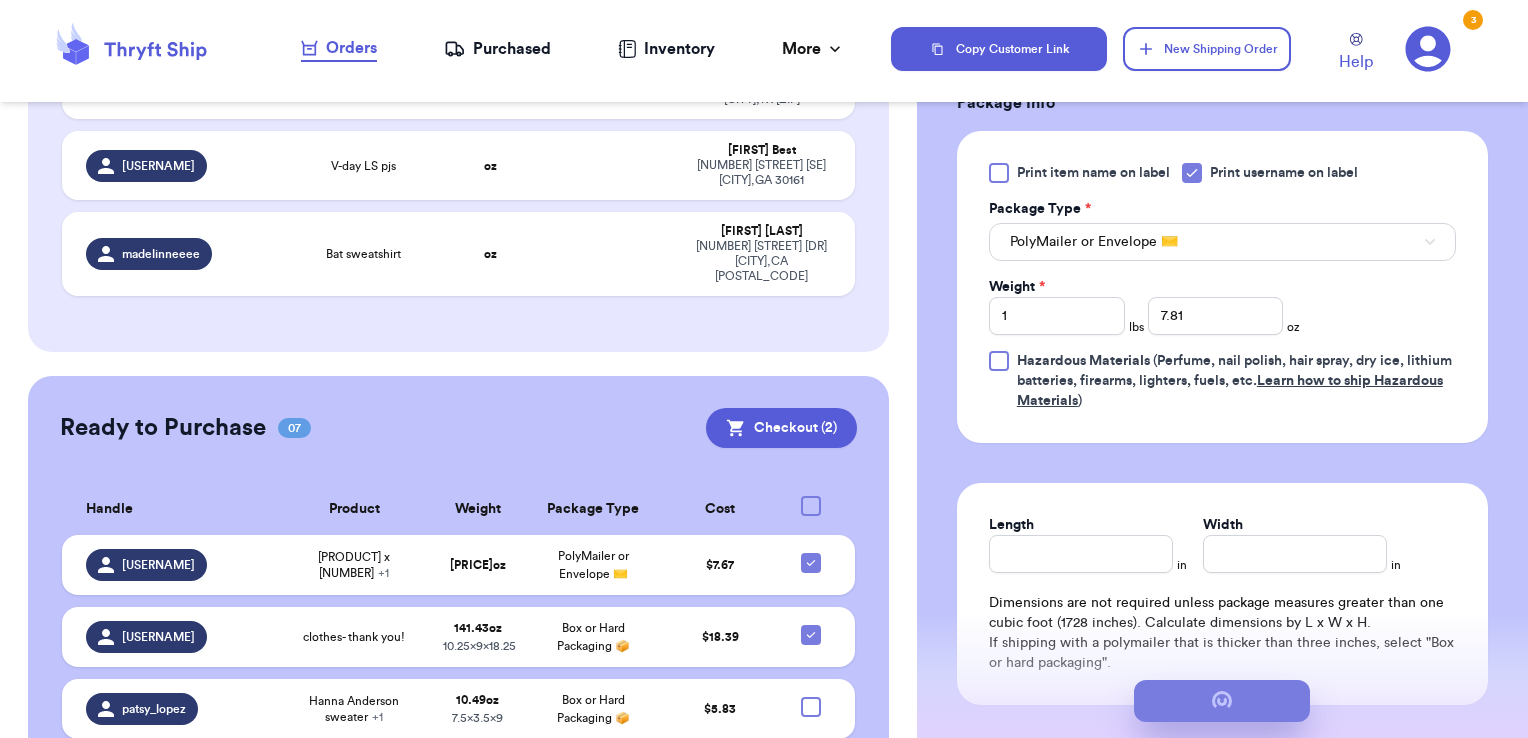 scroll, scrollTop: 0, scrollLeft: 0, axis: both 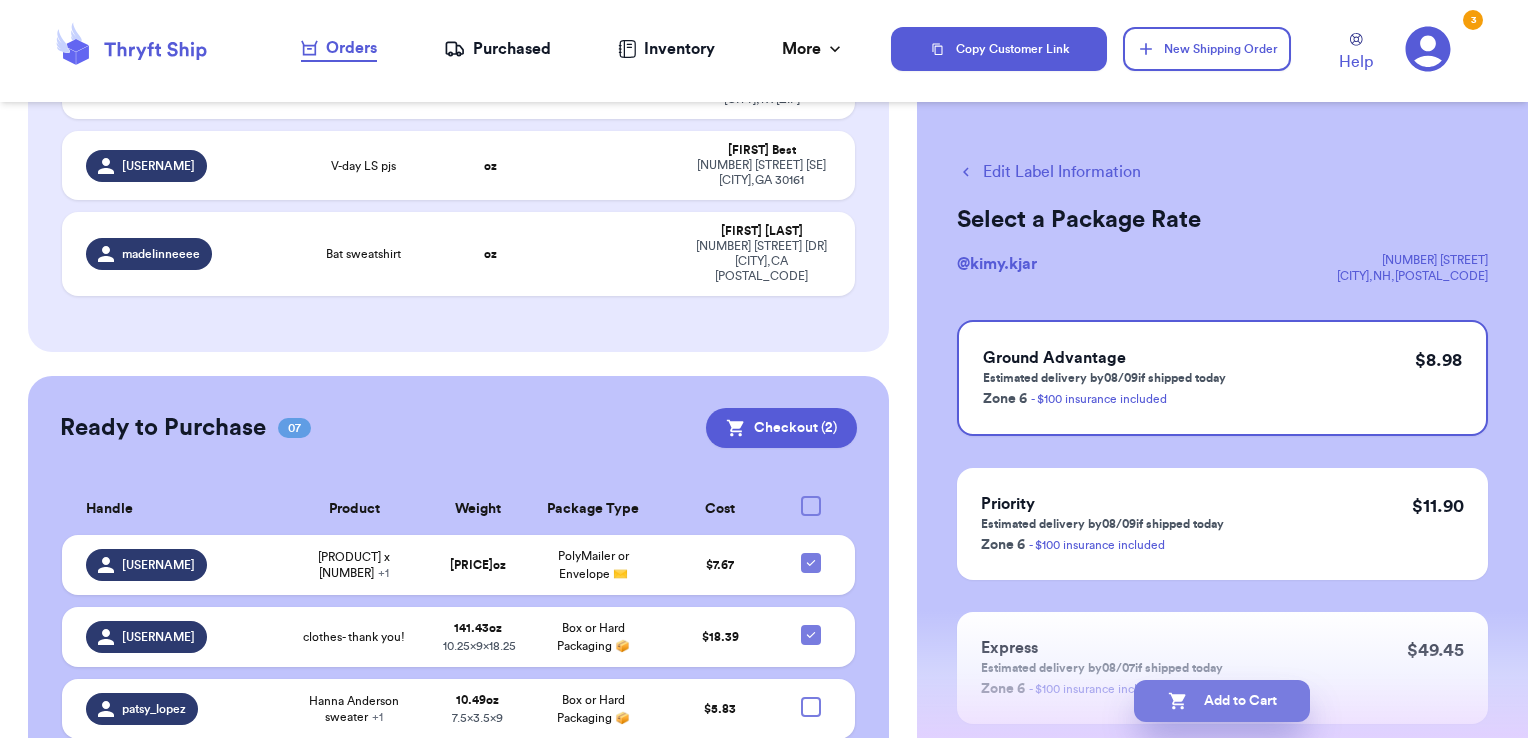 click on "Add to Cart" at bounding box center (1222, 701) 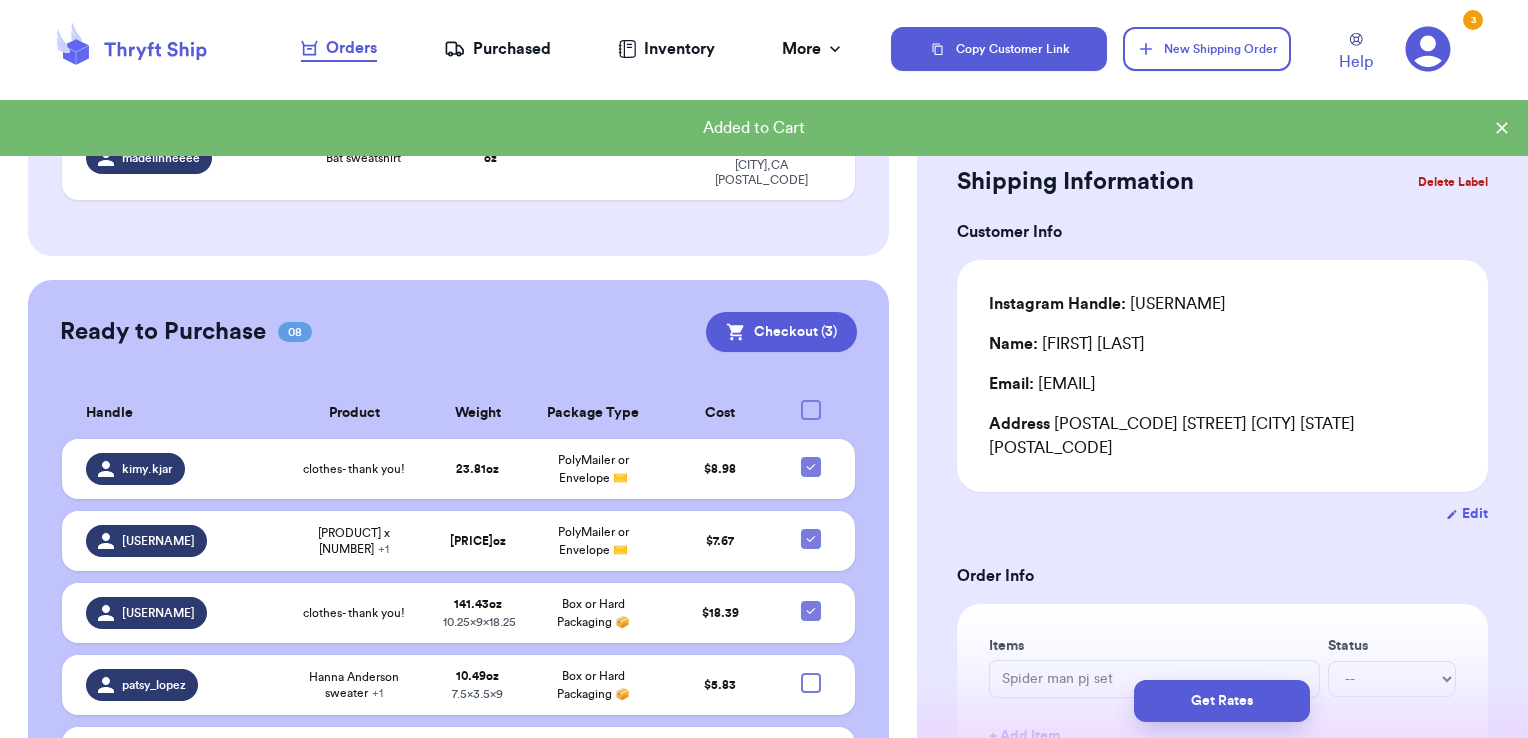 type 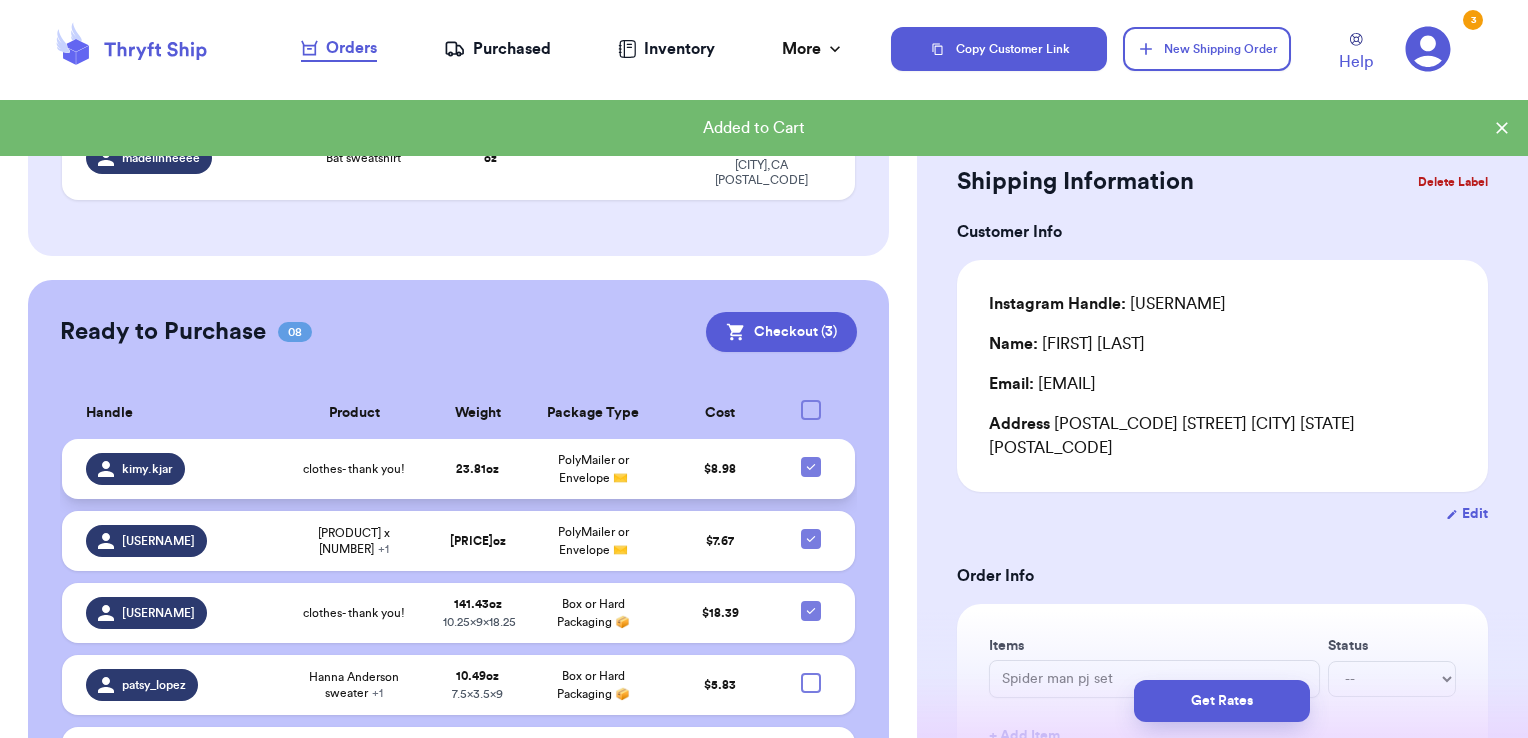 click 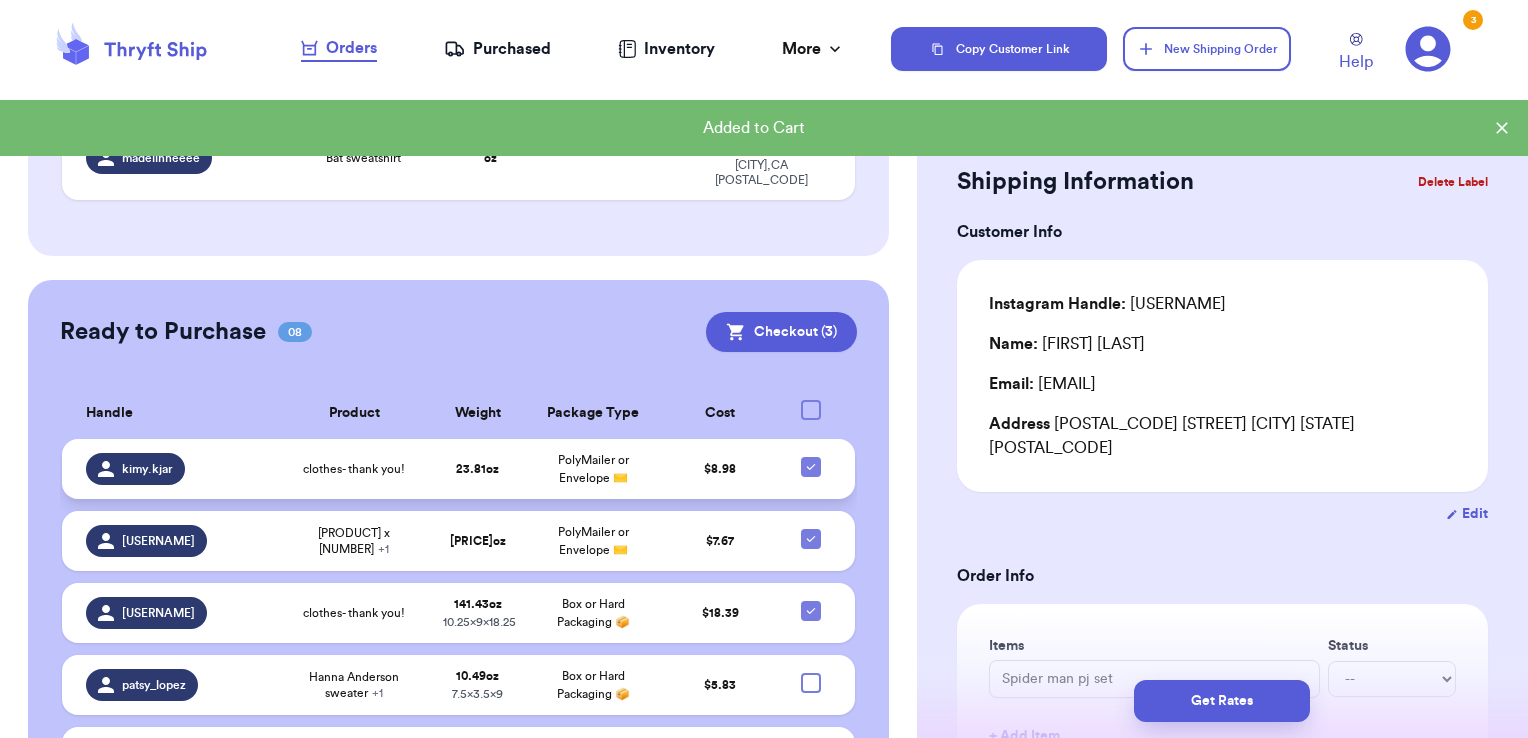 click at bounding box center (810, 456) 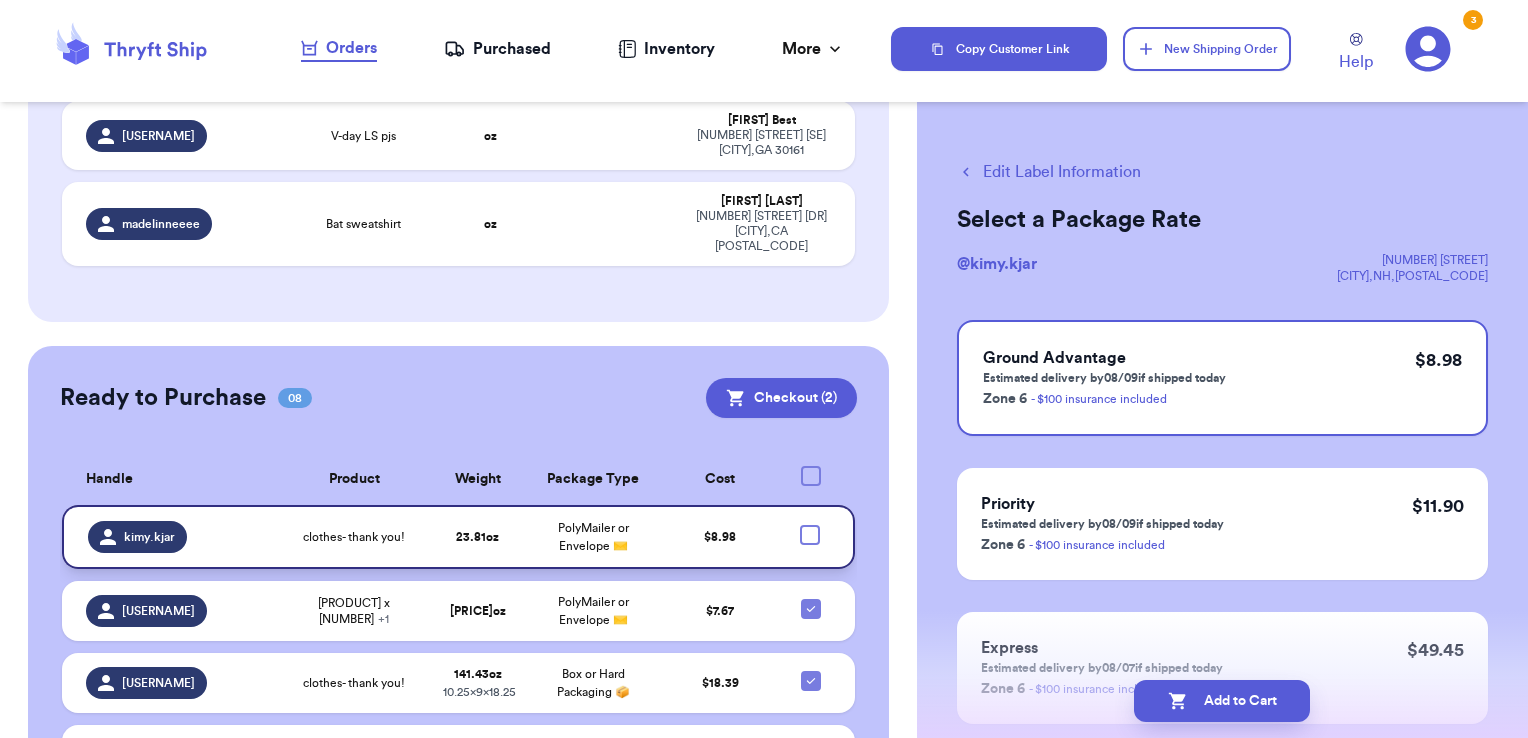 scroll, scrollTop: 3181, scrollLeft: 0, axis: vertical 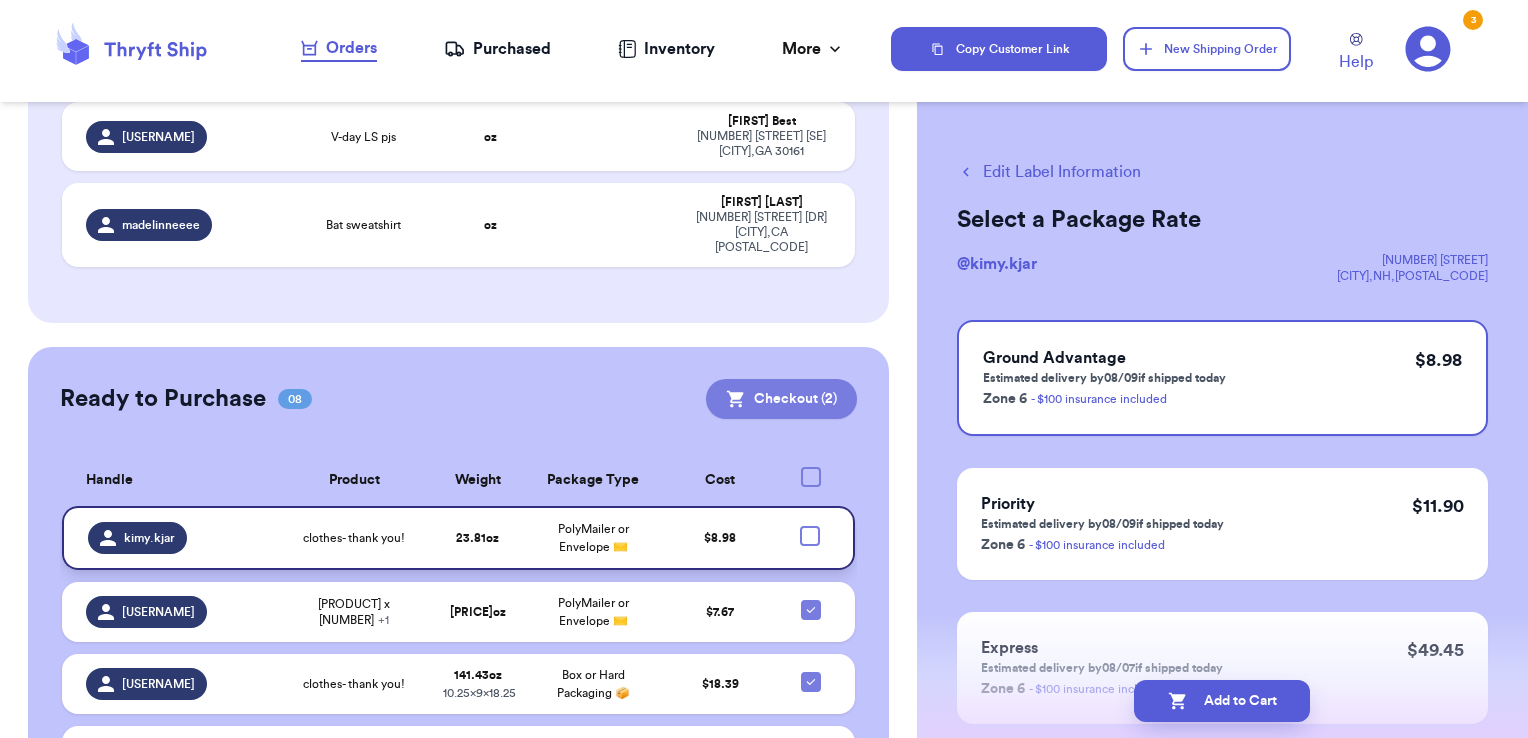 click on "Checkout ( 2 )" at bounding box center [781, 399] 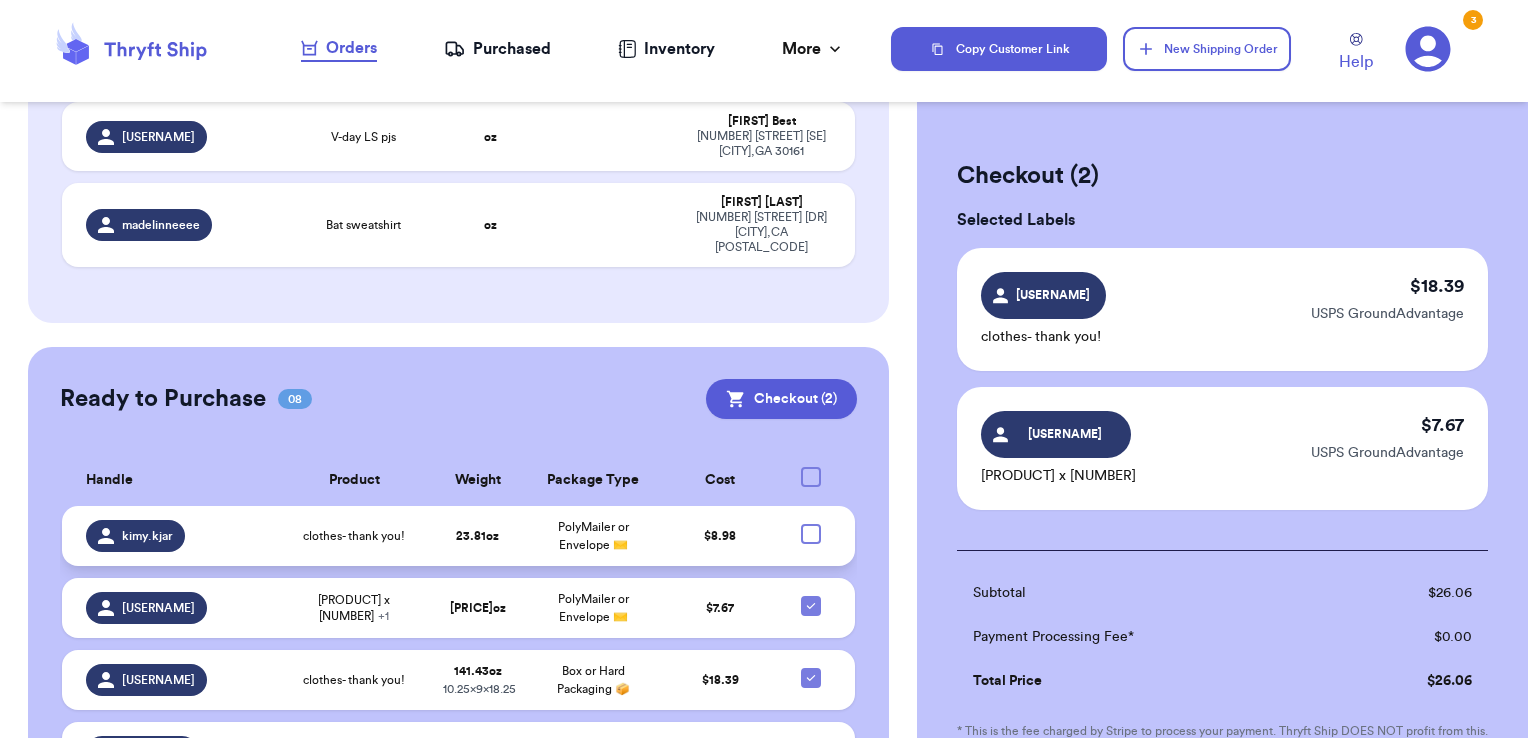 scroll, scrollTop: 300, scrollLeft: 0, axis: vertical 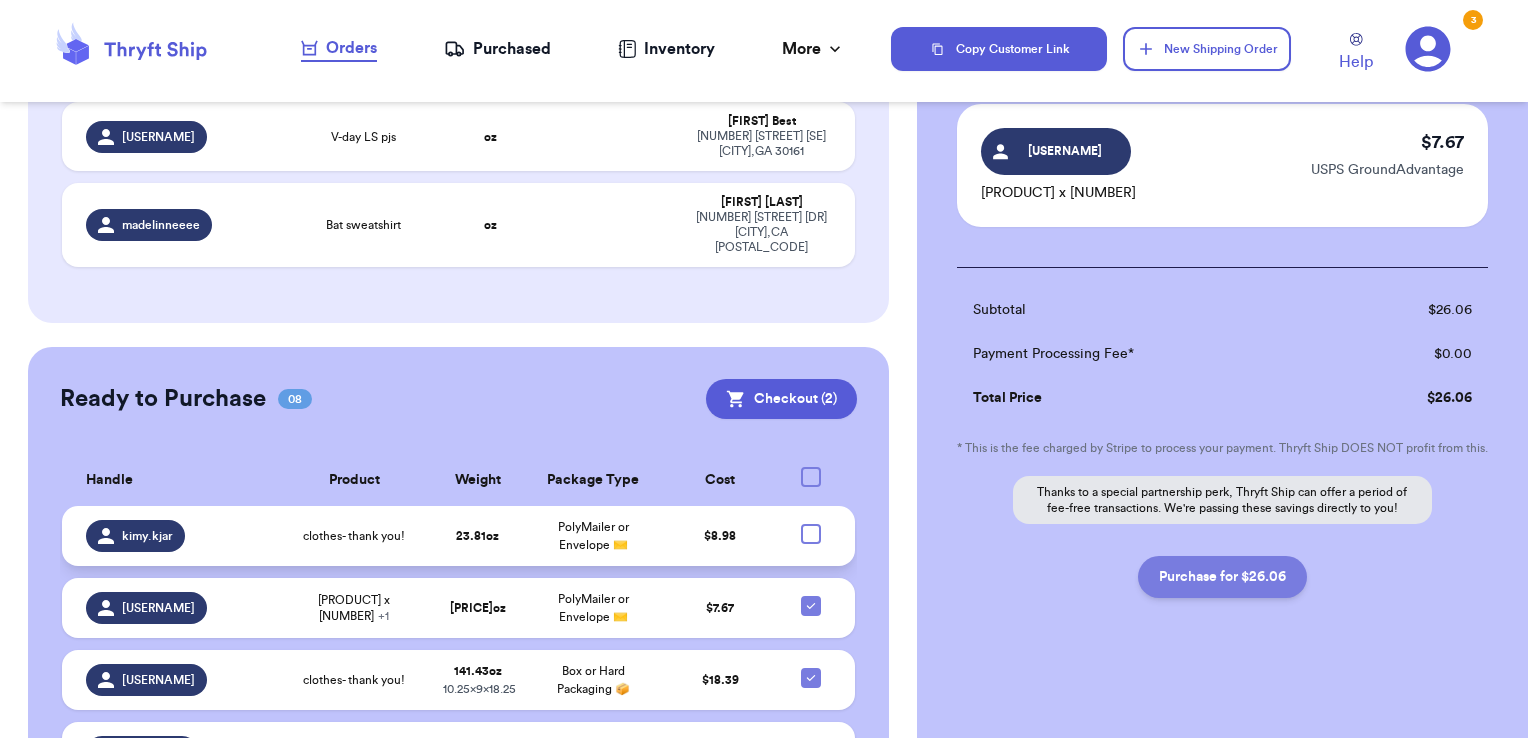 click on "Purchase for $26.06" at bounding box center [1222, 577] 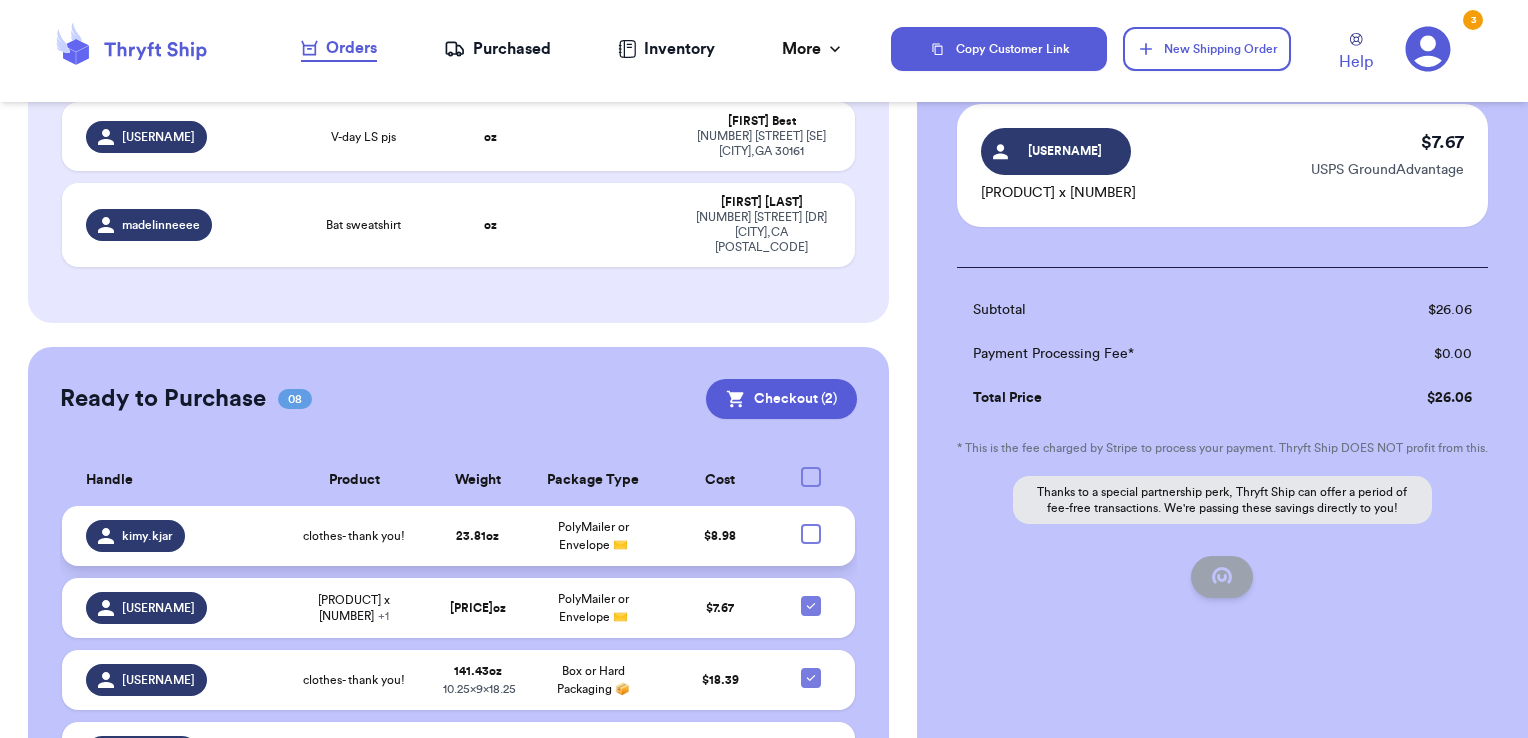 checkbox on "false" 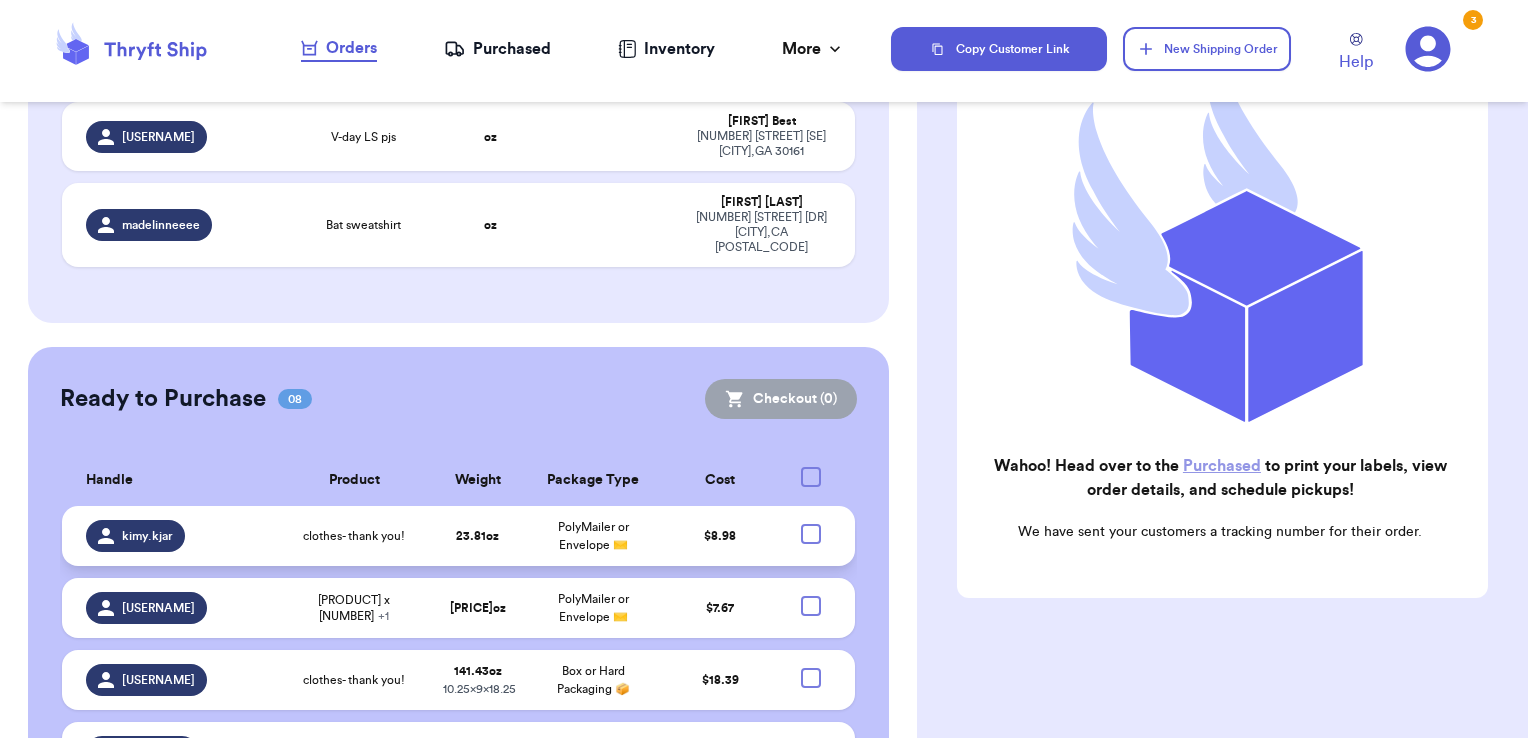 scroll, scrollTop: 253, scrollLeft: 0, axis: vertical 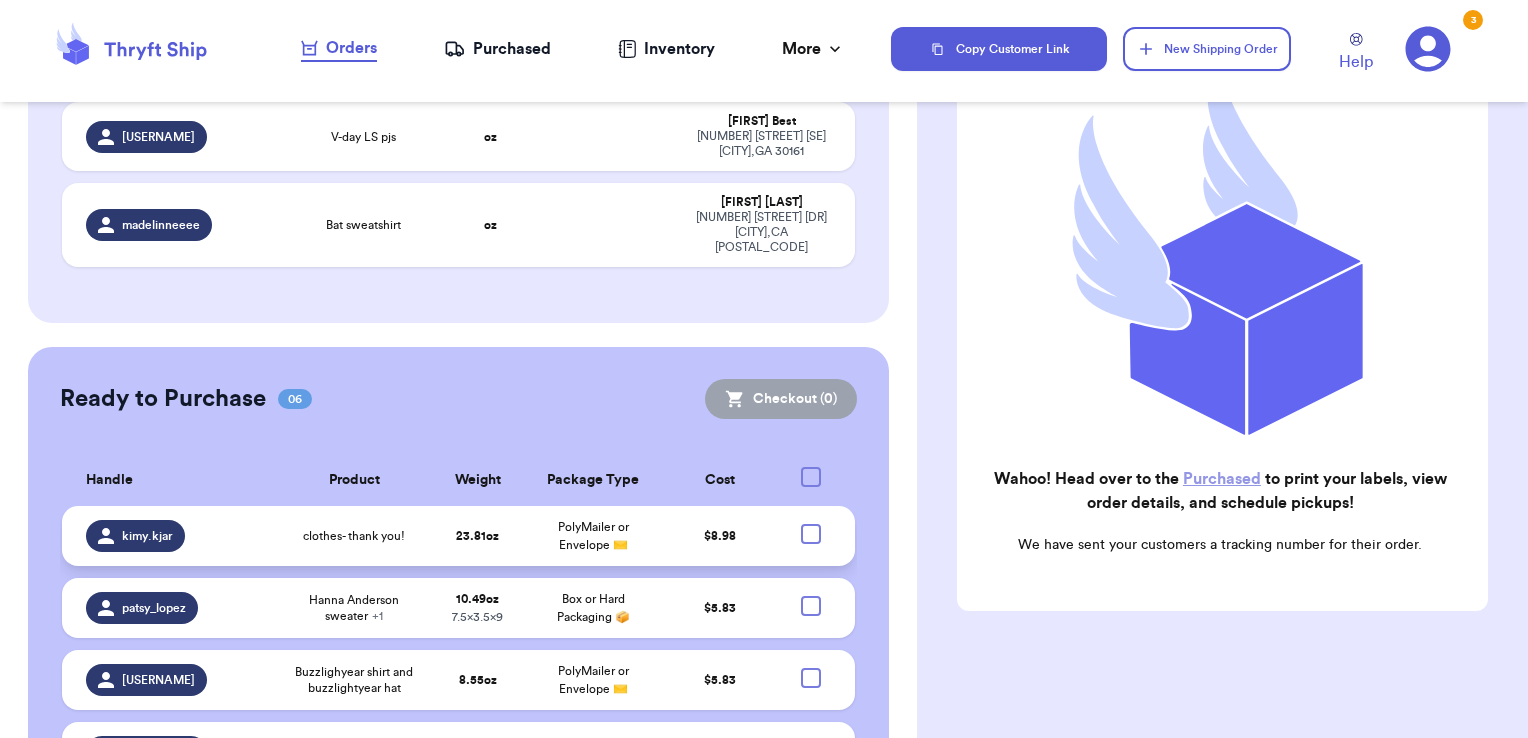 click on "Purchased" at bounding box center [497, 49] 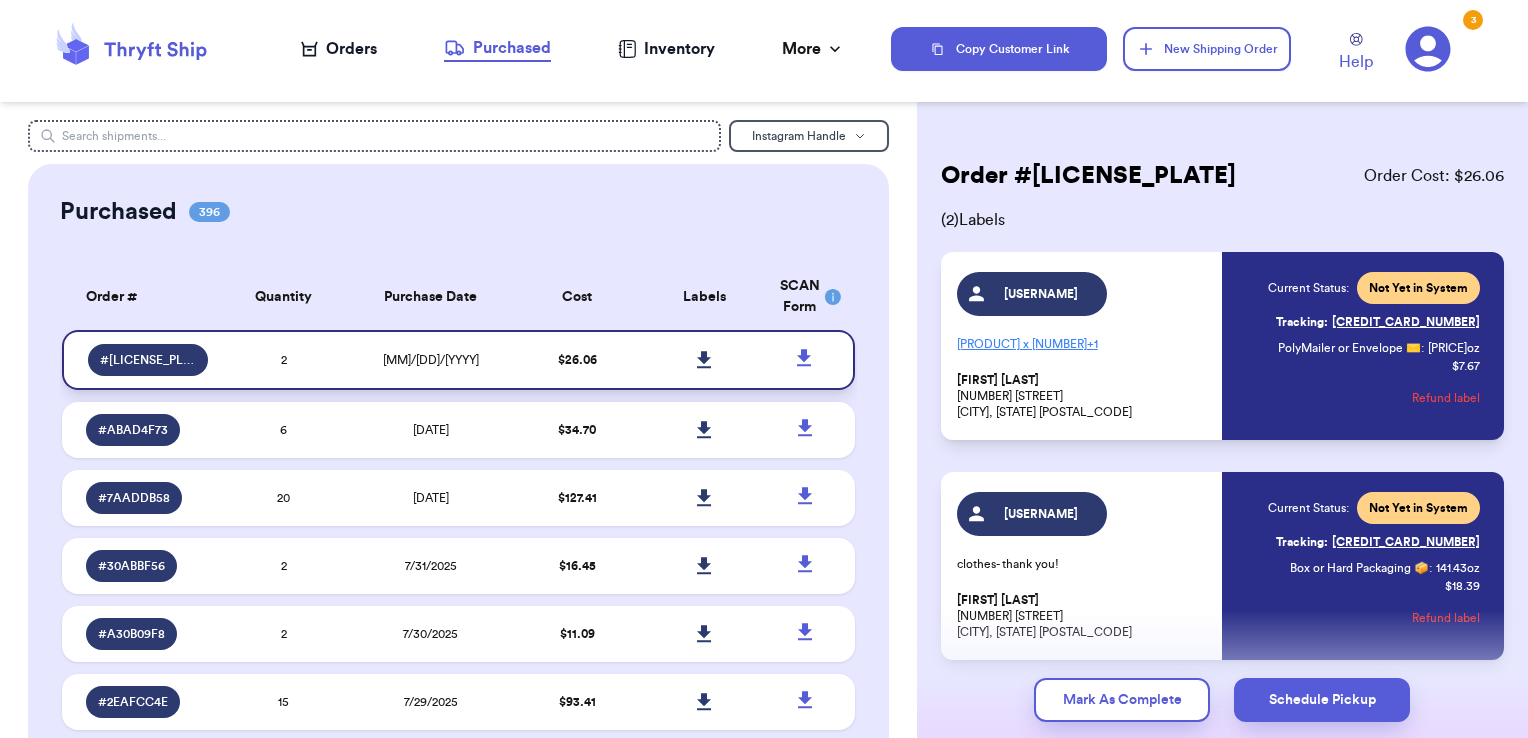 click 